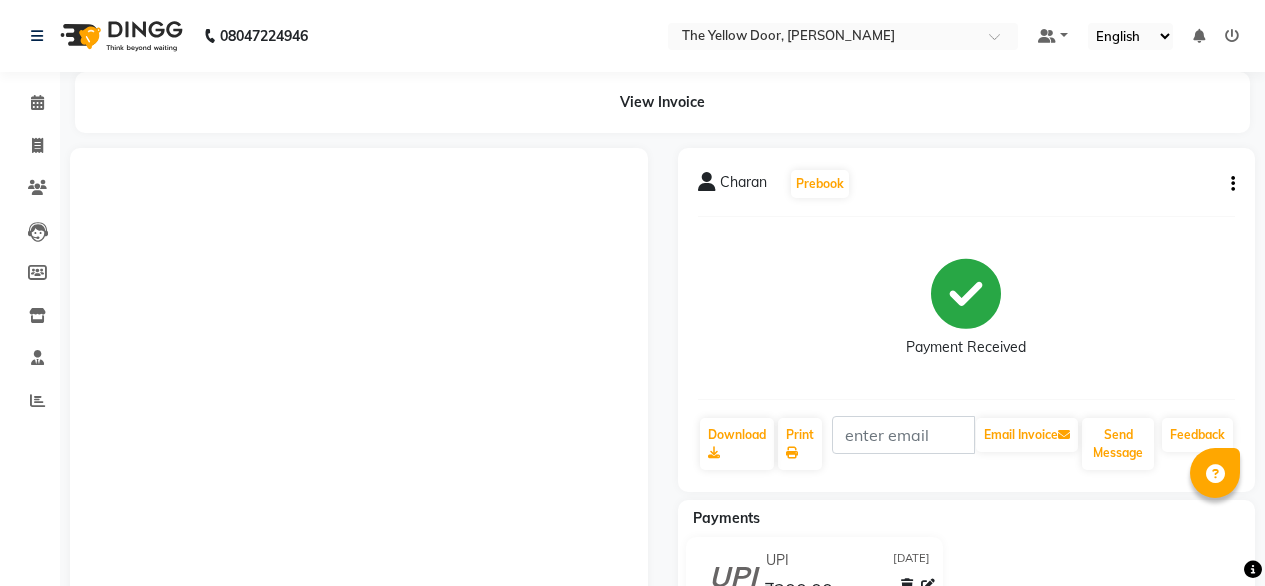 scroll, scrollTop: 0, scrollLeft: 0, axis: both 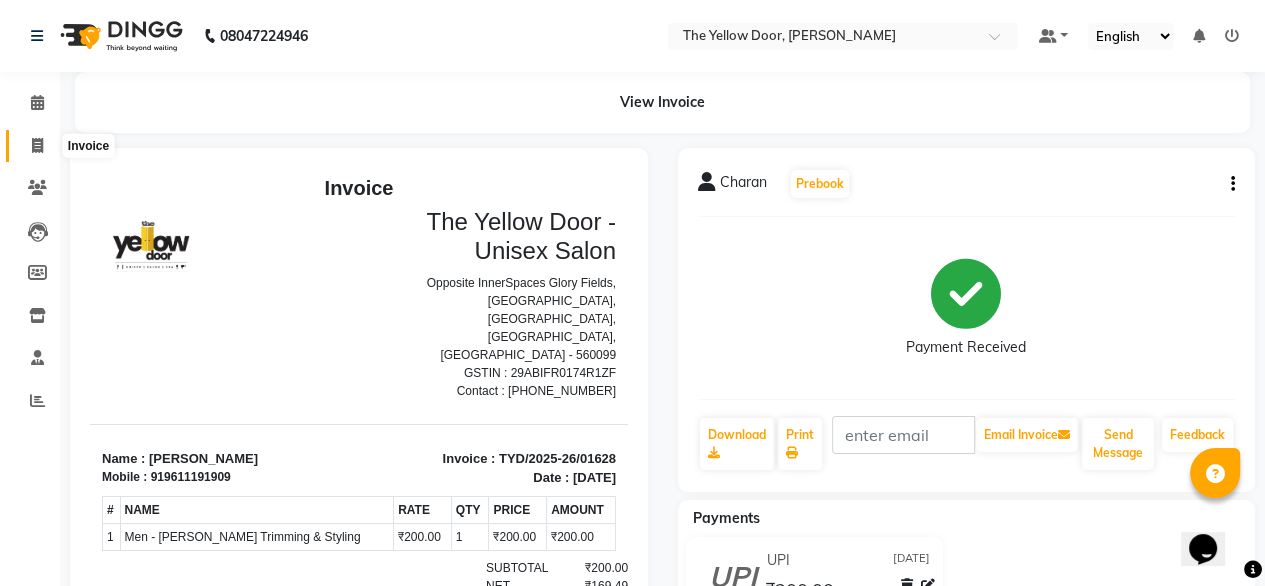 click 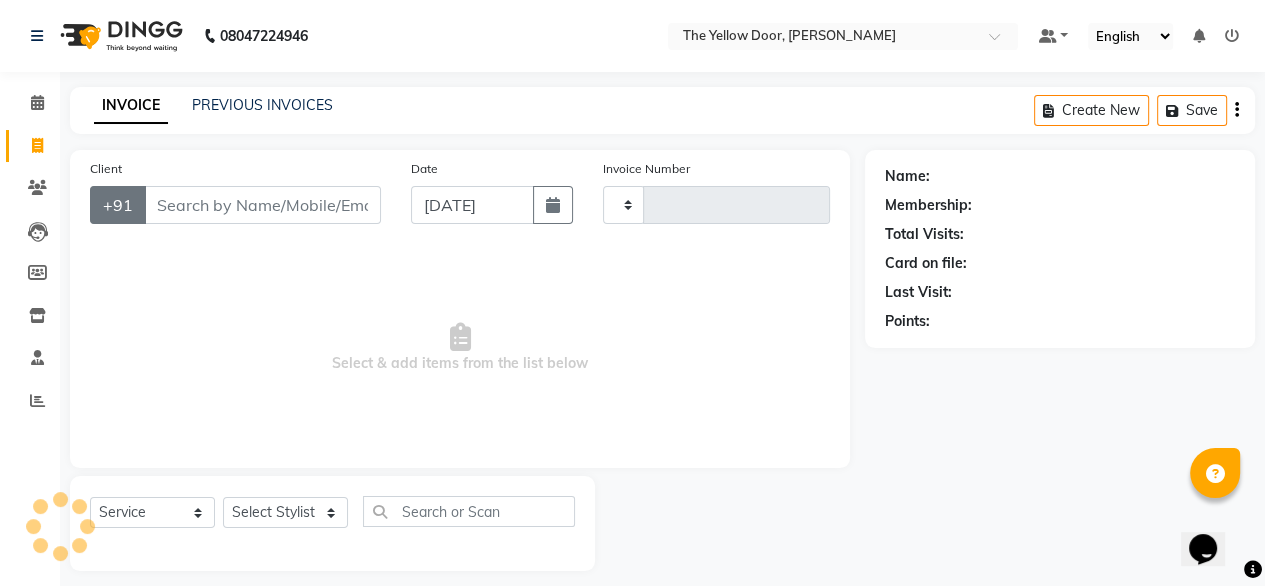 scroll, scrollTop: 16, scrollLeft: 0, axis: vertical 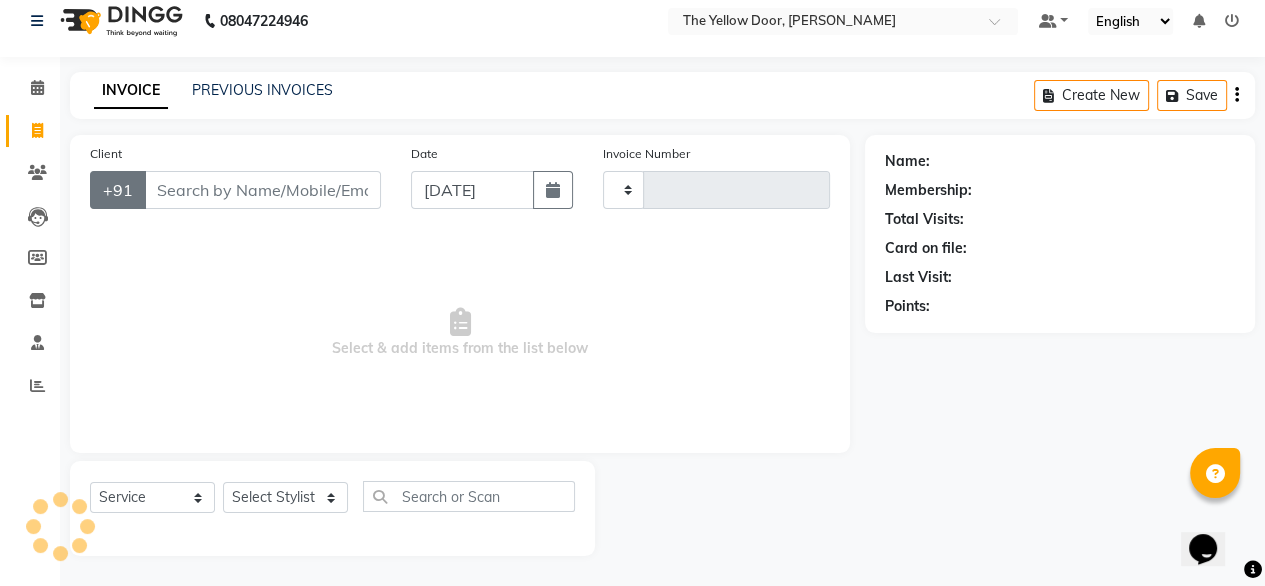 type on "01629" 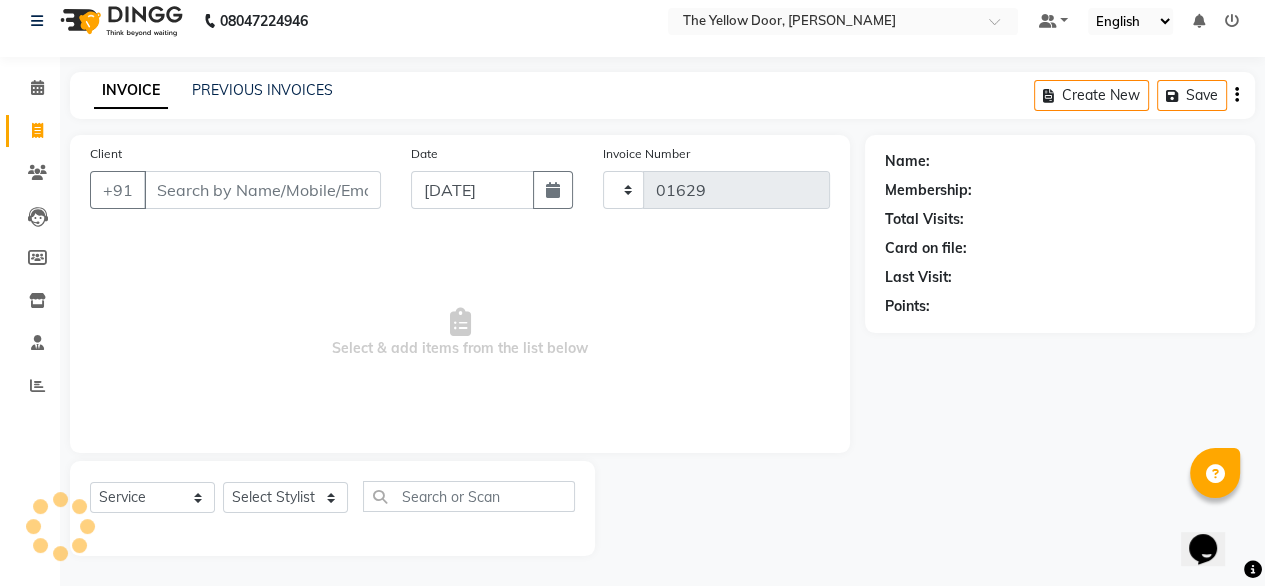 select on "5650" 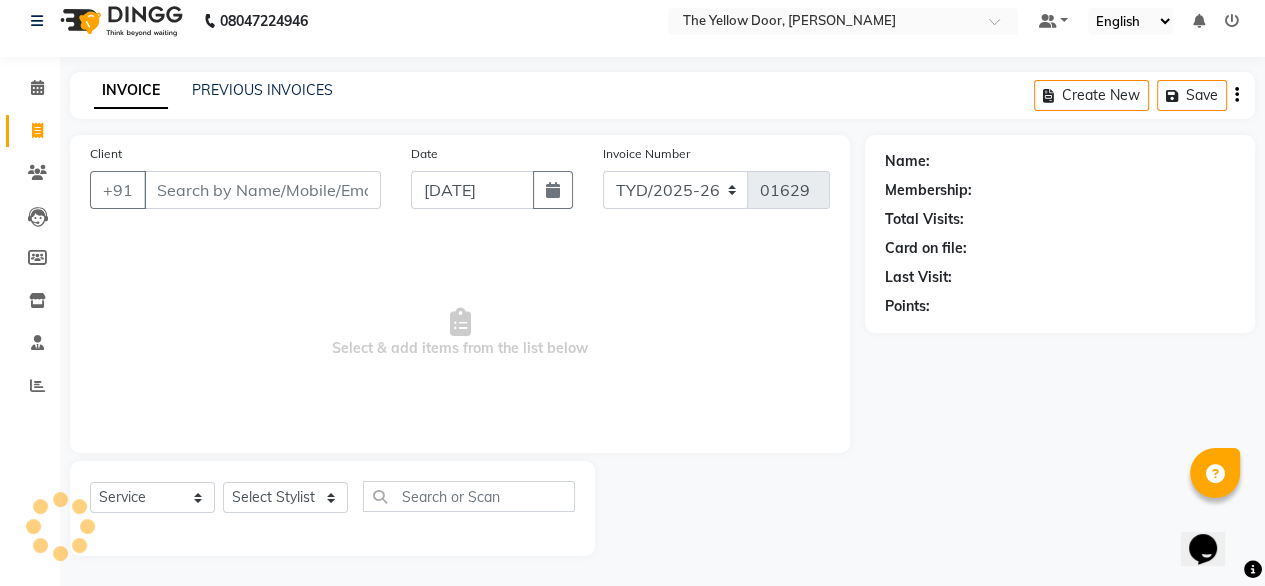 click on "Client" at bounding box center [262, 190] 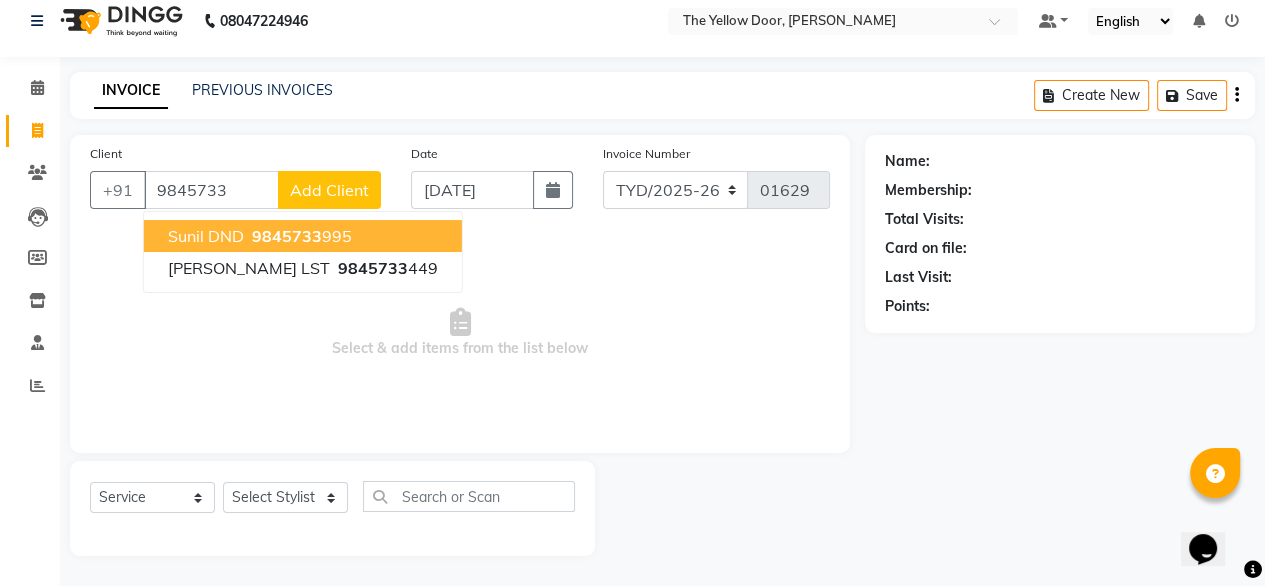 click on "Sunil DND" at bounding box center [206, 236] 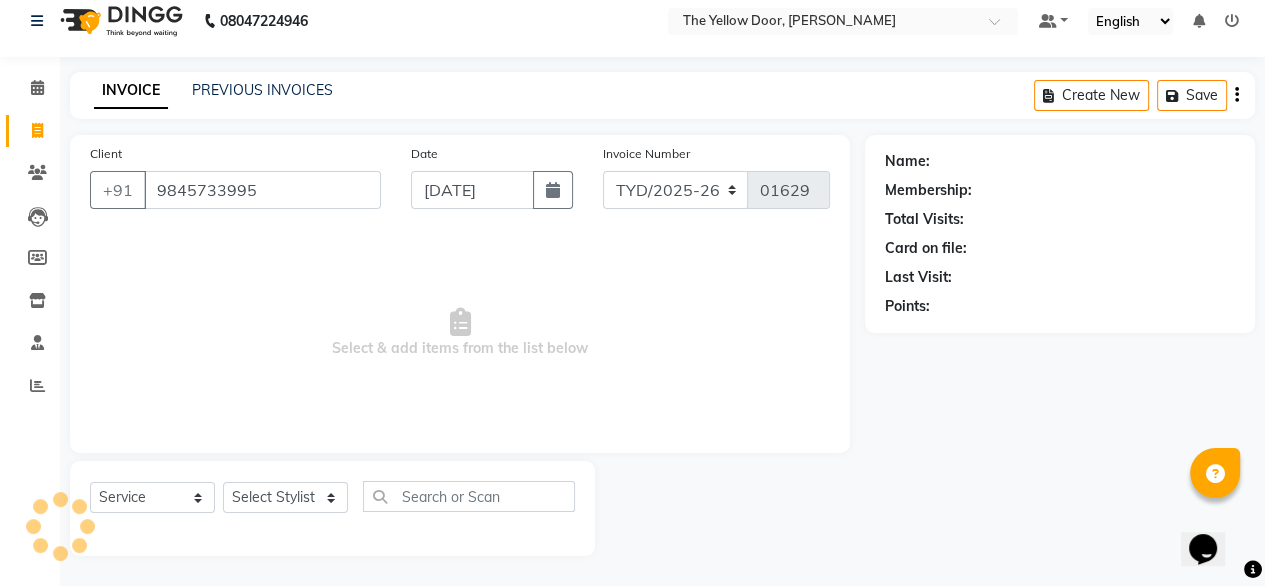 type on "9845733995" 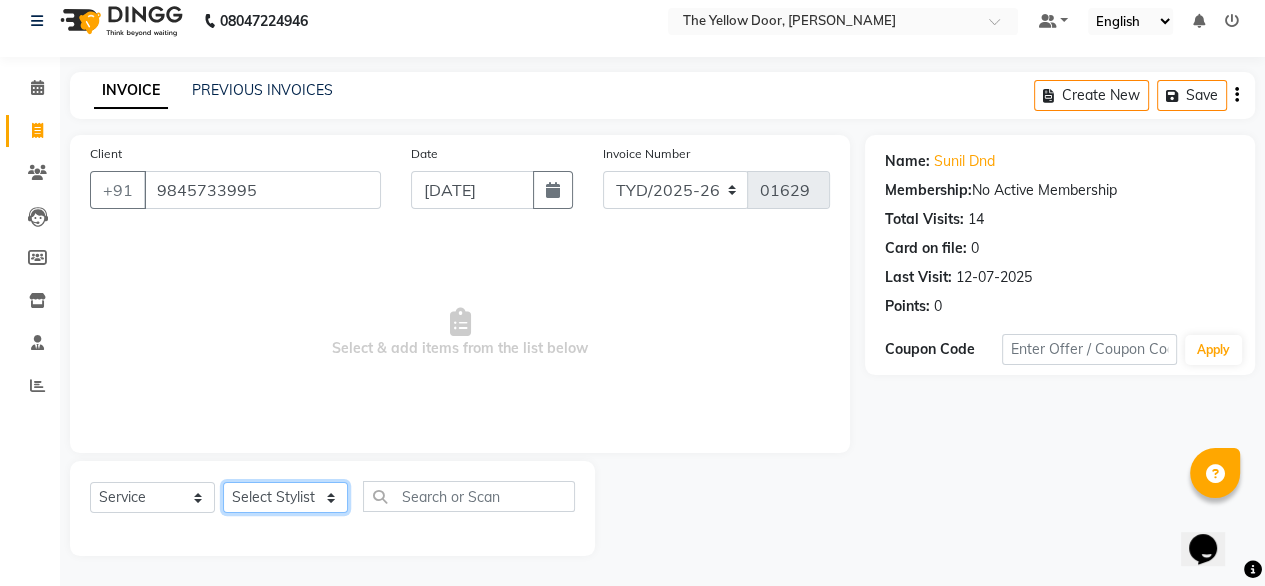 drag, startPoint x: 254, startPoint y: 496, endPoint x: 262, endPoint y: 445, distance: 51.62364 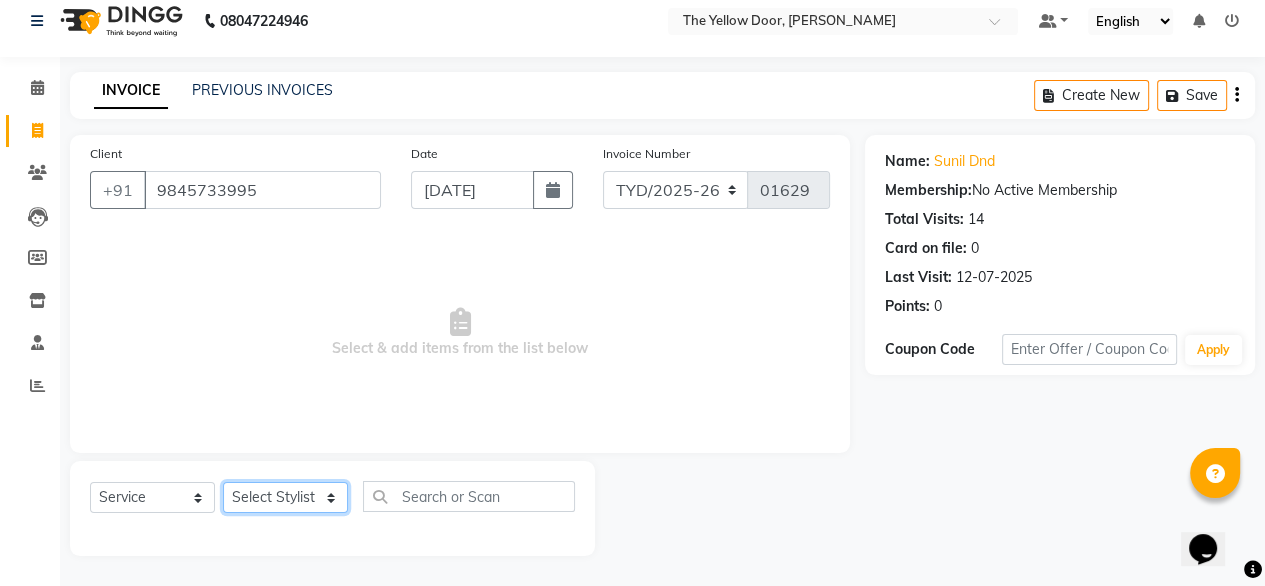 click on "Client +91 9845733995 Date 13-07-2025 Invoice Number TYD/2025-26 V/2025-26 01629  Select & add items from the list below  Select  Service  Product  Membership  Package Voucher Prepaid Gift Card  Select Stylist Amit Roy Bina Deena Jena Housekeeping Kaku Manager Sajiya Shefi Shanoor Shri" 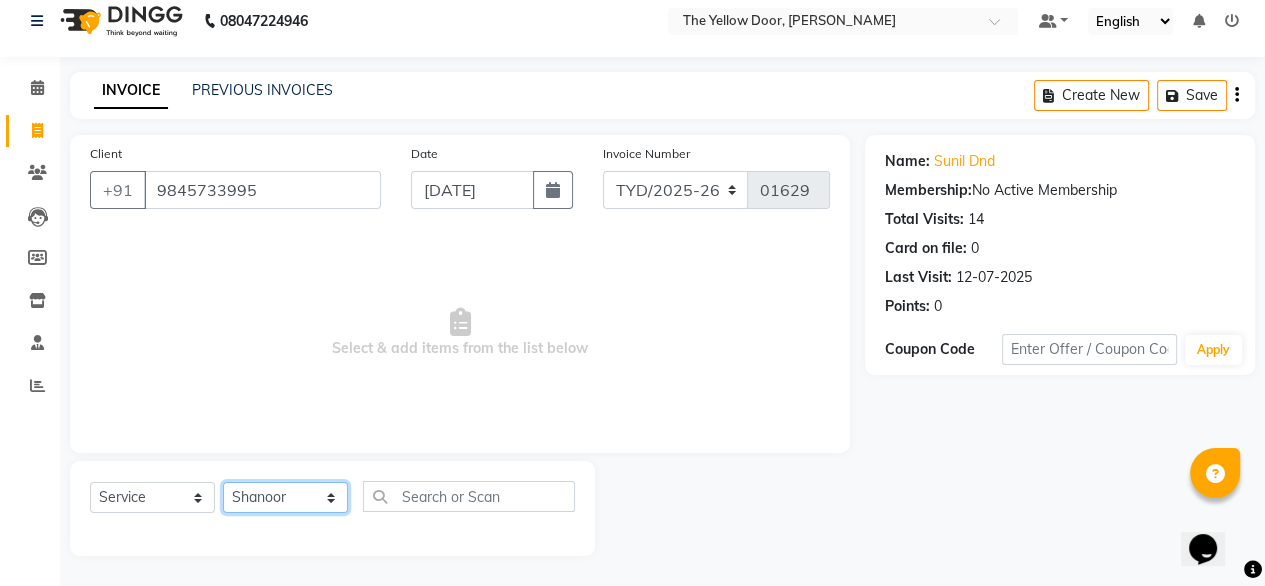 click on "Select Stylist [PERSON_NAME] [PERSON_NAME] [PERSON_NAME] Housekeeping Kaku Manager [PERSON_NAME]" 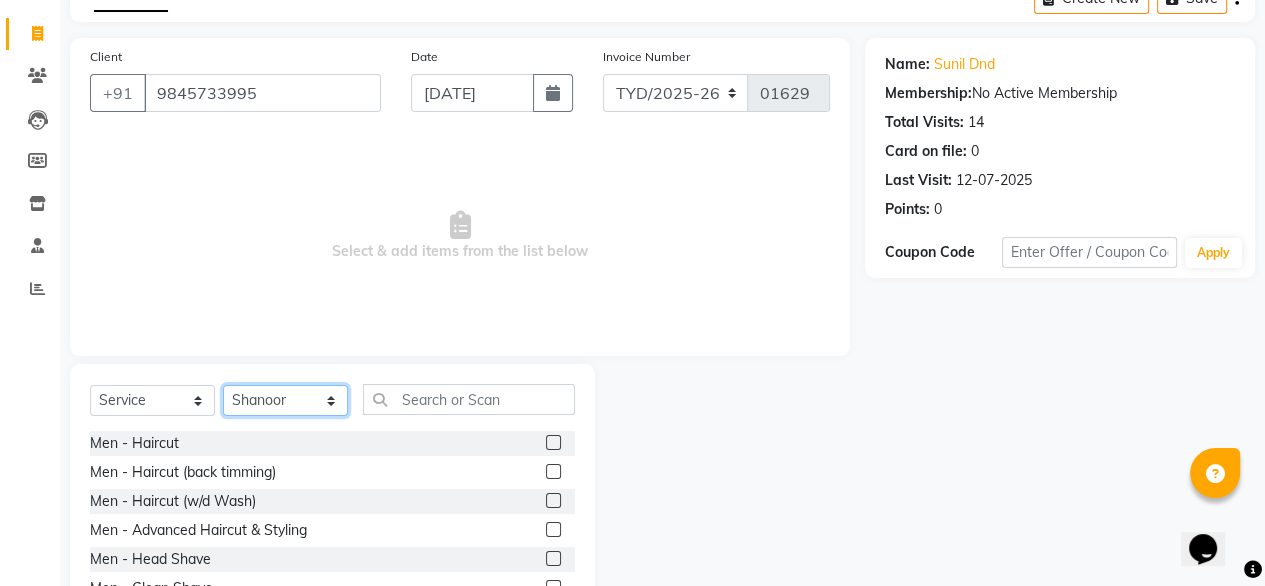 scroll, scrollTop: 120, scrollLeft: 0, axis: vertical 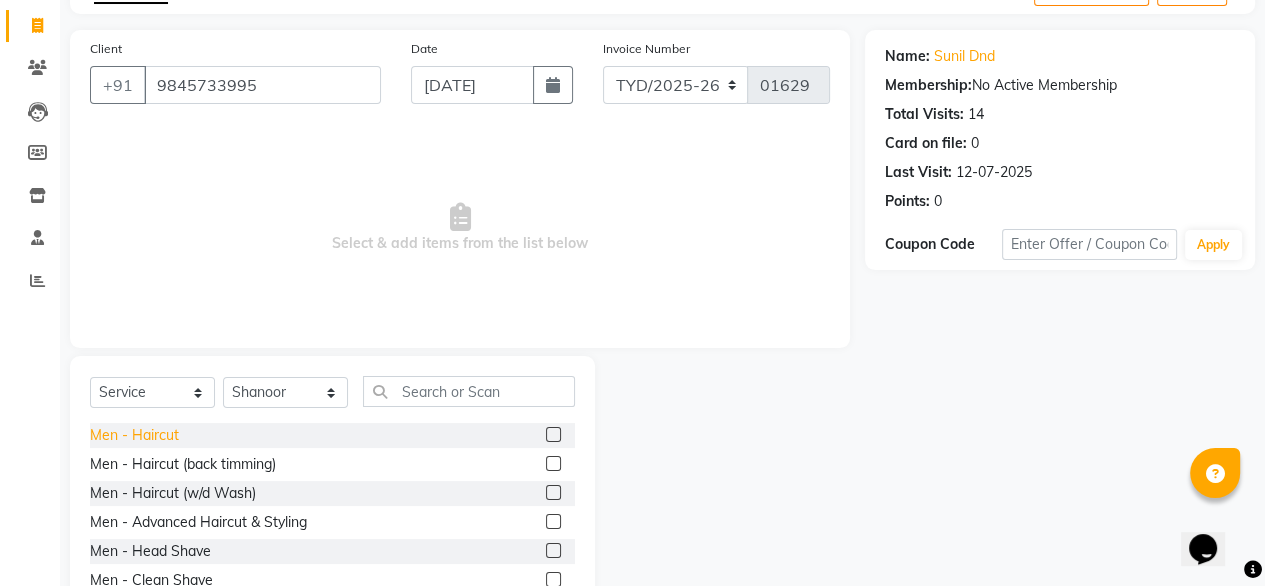 click on "Men - Haircut" 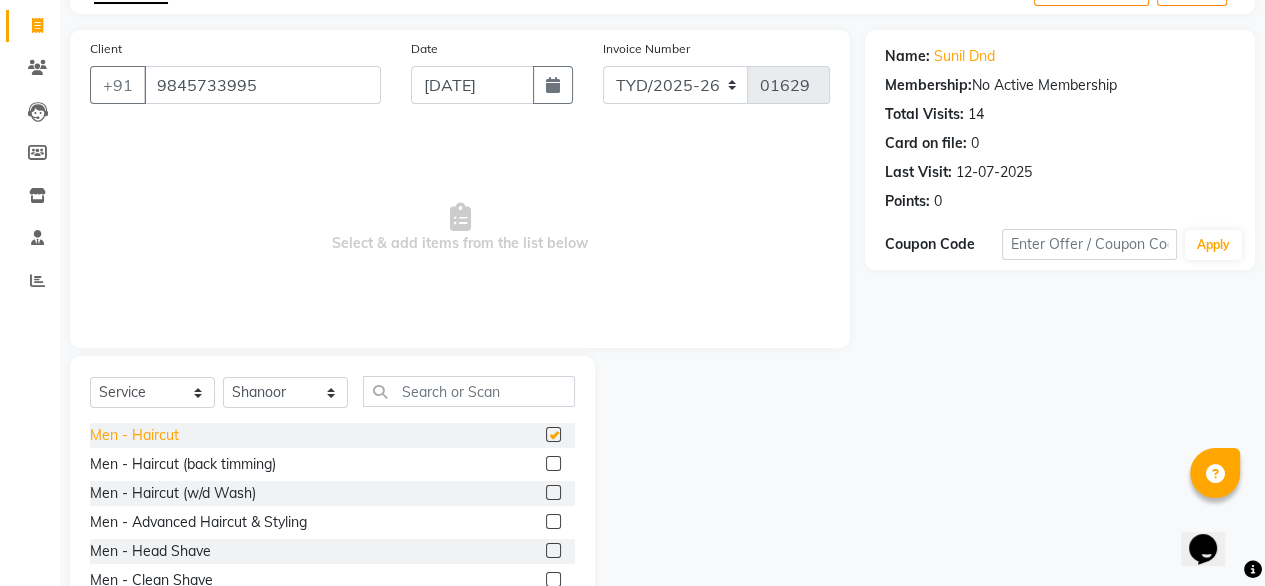 checkbox on "false" 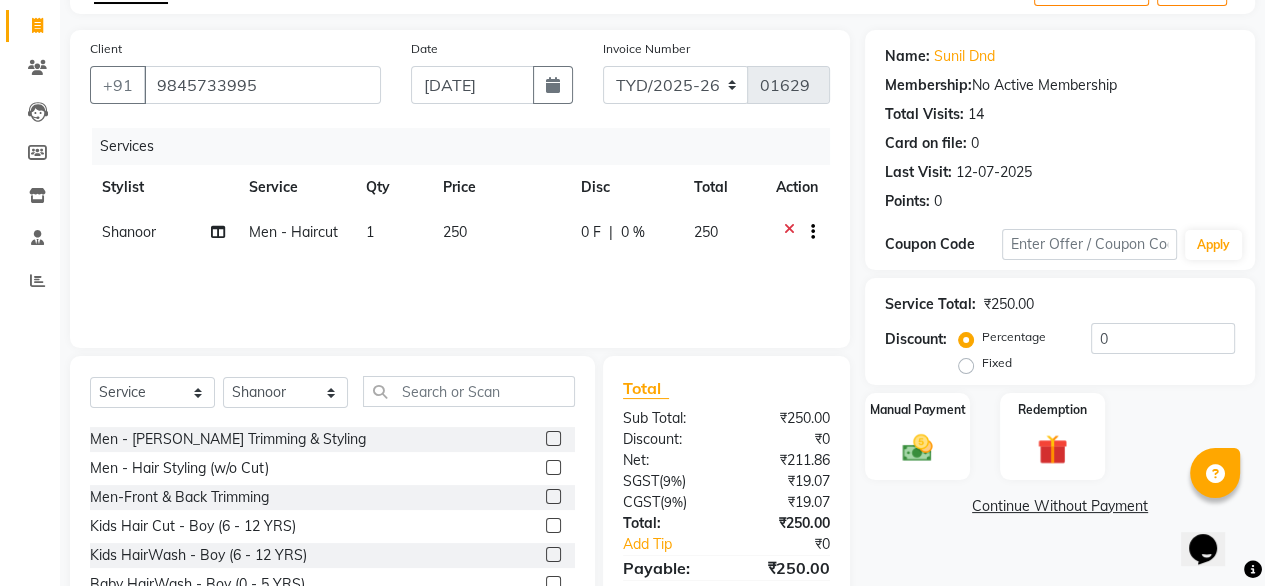 scroll, scrollTop: 230, scrollLeft: 0, axis: vertical 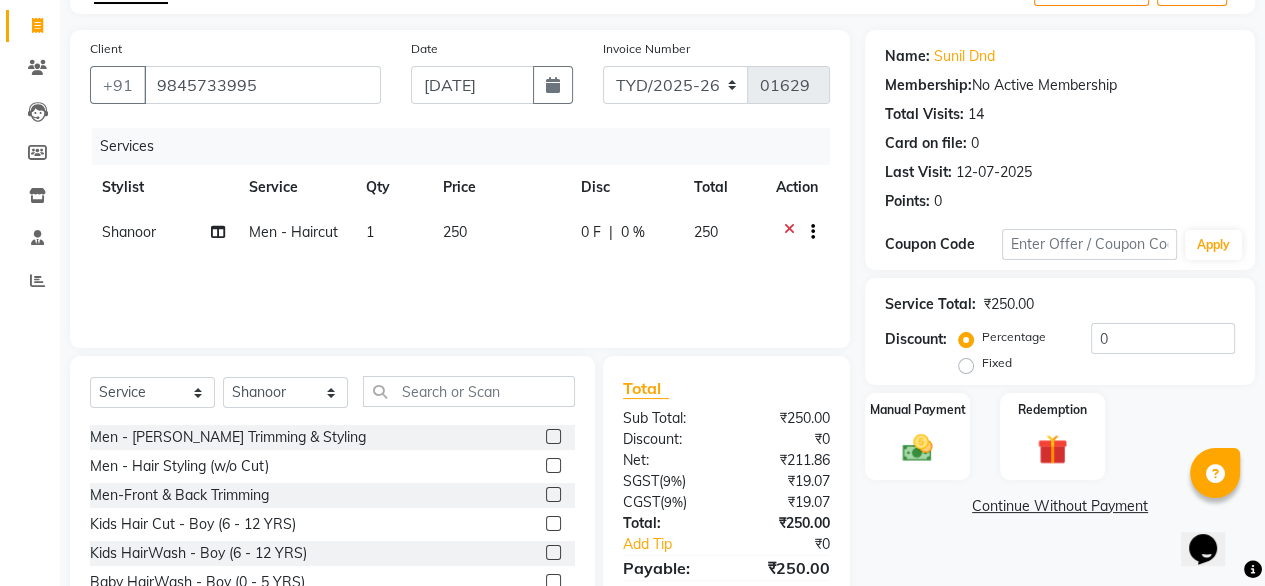 click on "Men - [PERSON_NAME] Trimming & Styling" 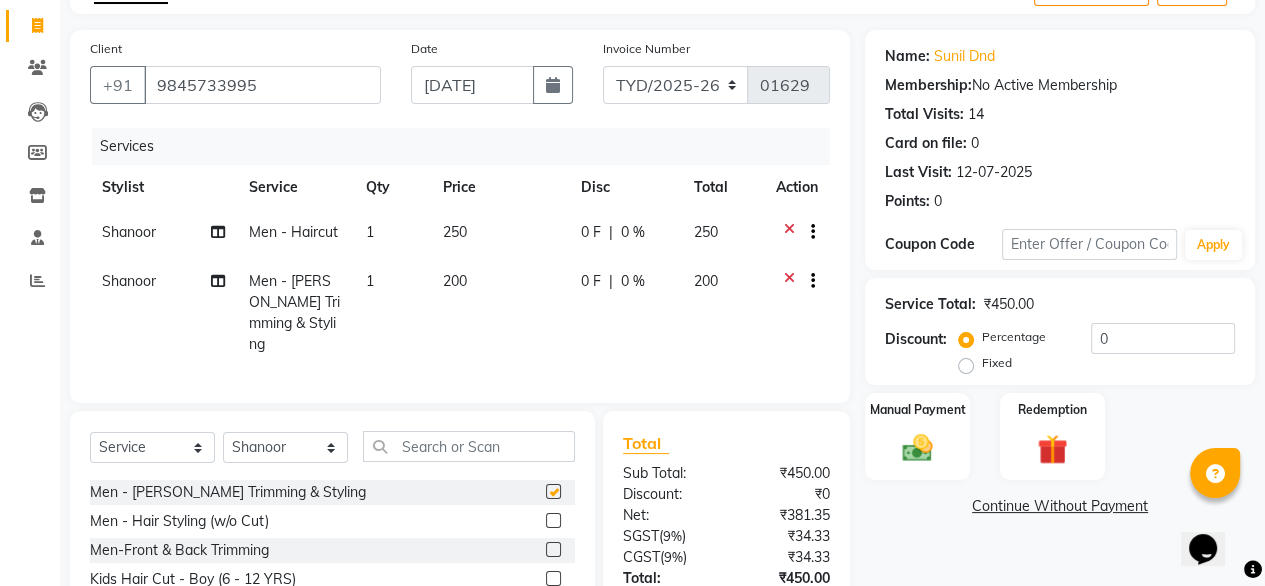checkbox on "false" 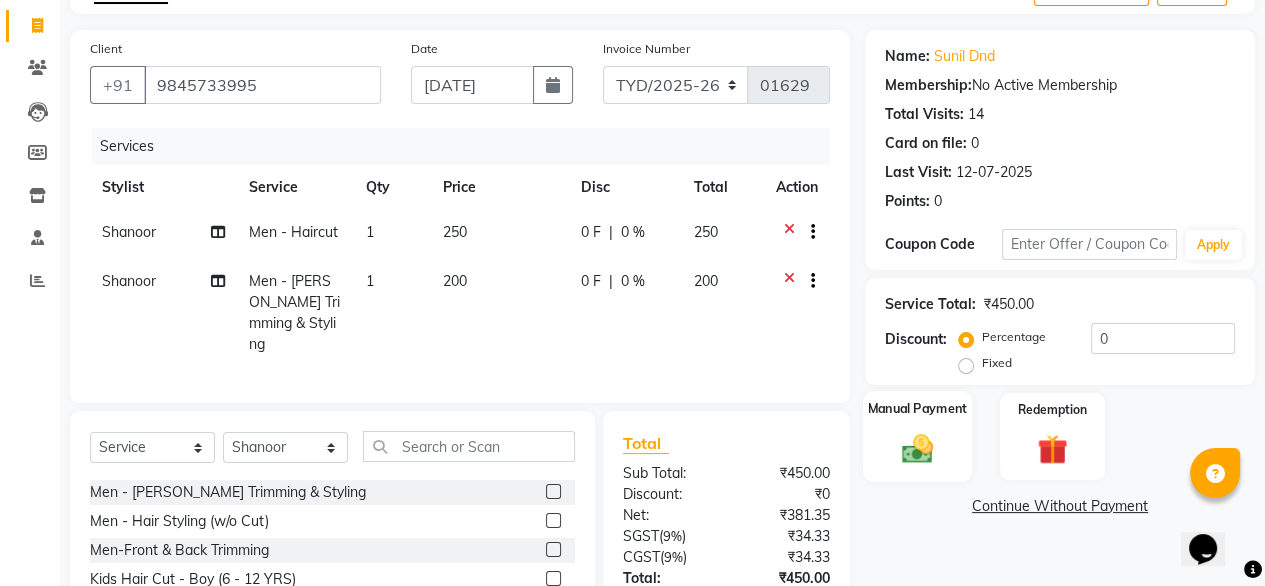 click 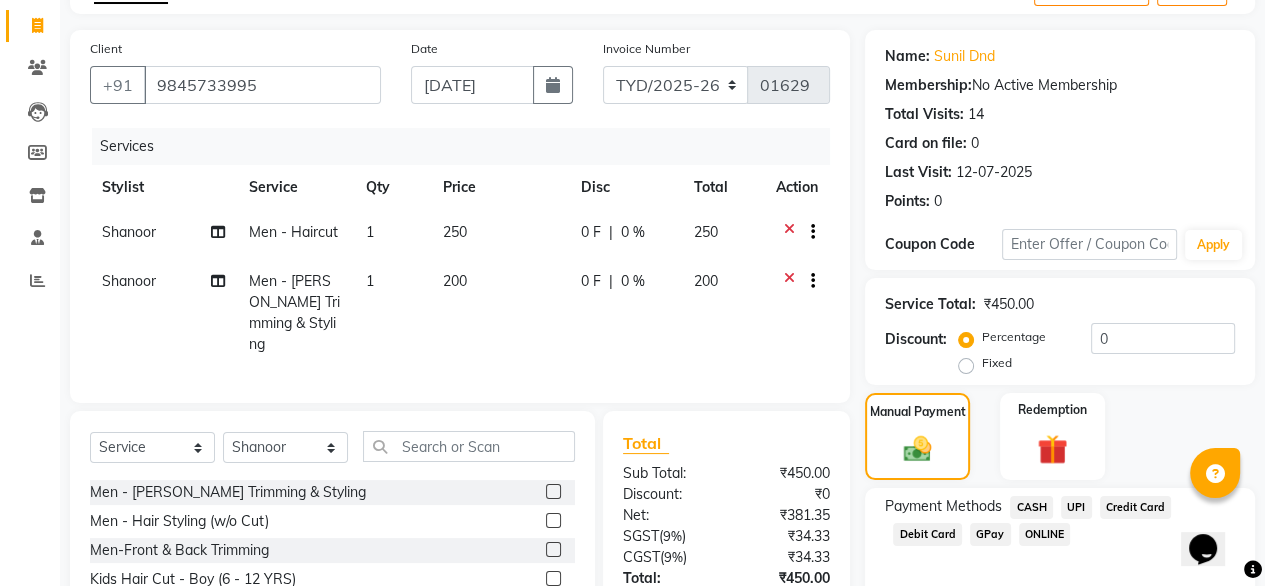 click on "UPI" 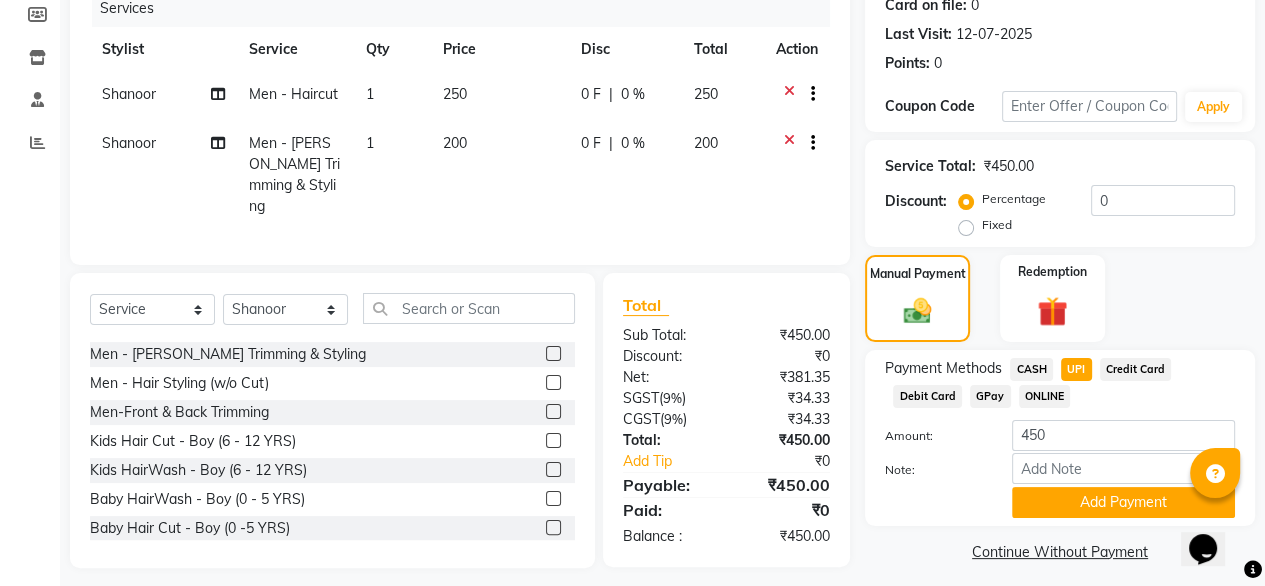 click on "Add Payment" 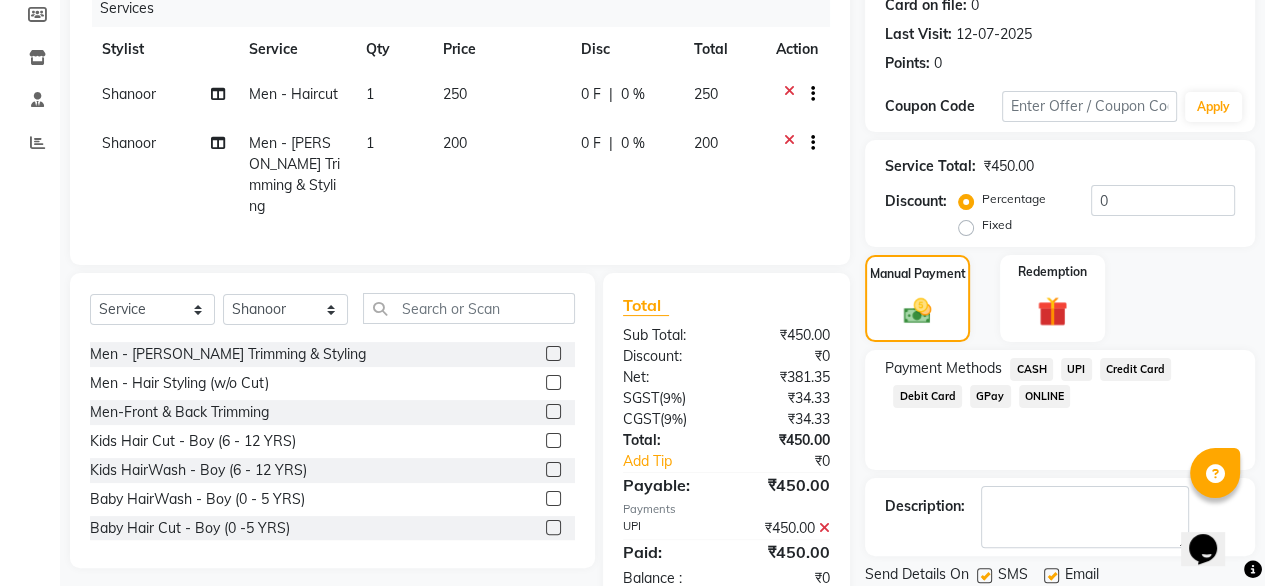 scroll, scrollTop: 325, scrollLeft: 0, axis: vertical 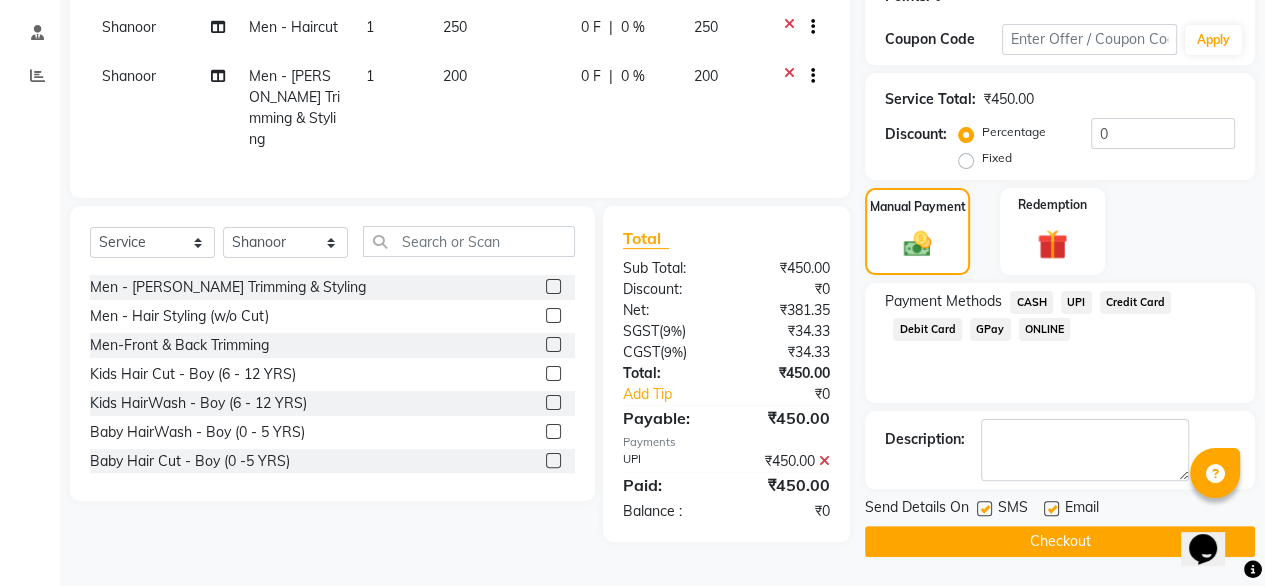 click on "Checkout" 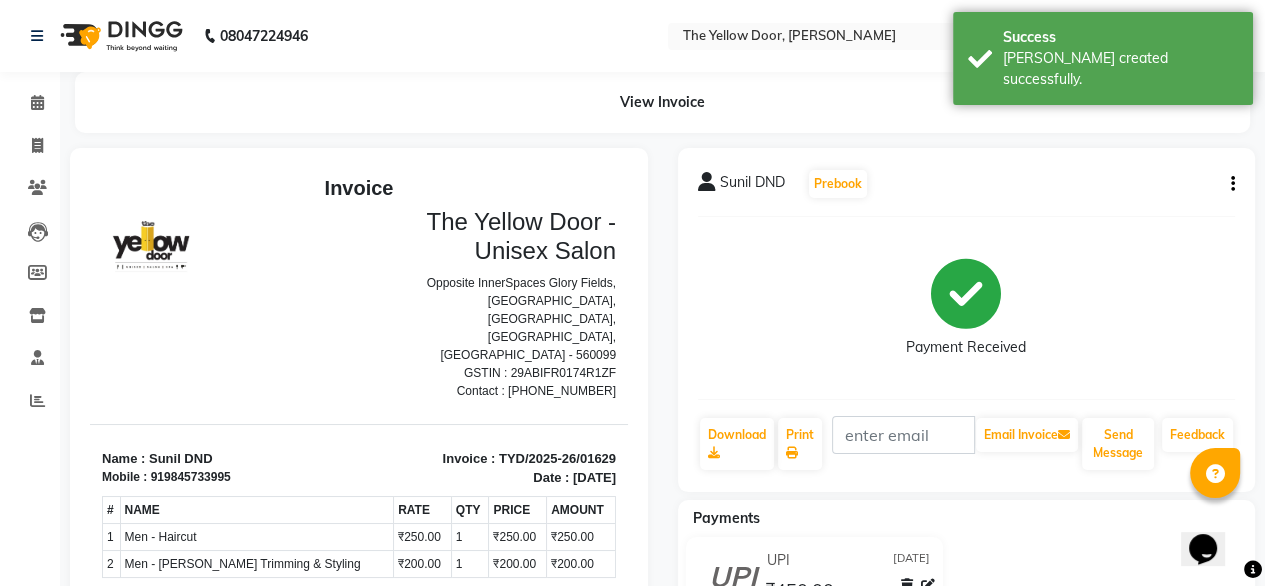 scroll, scrollTop: 0, scrollLeft: 0, axis: both 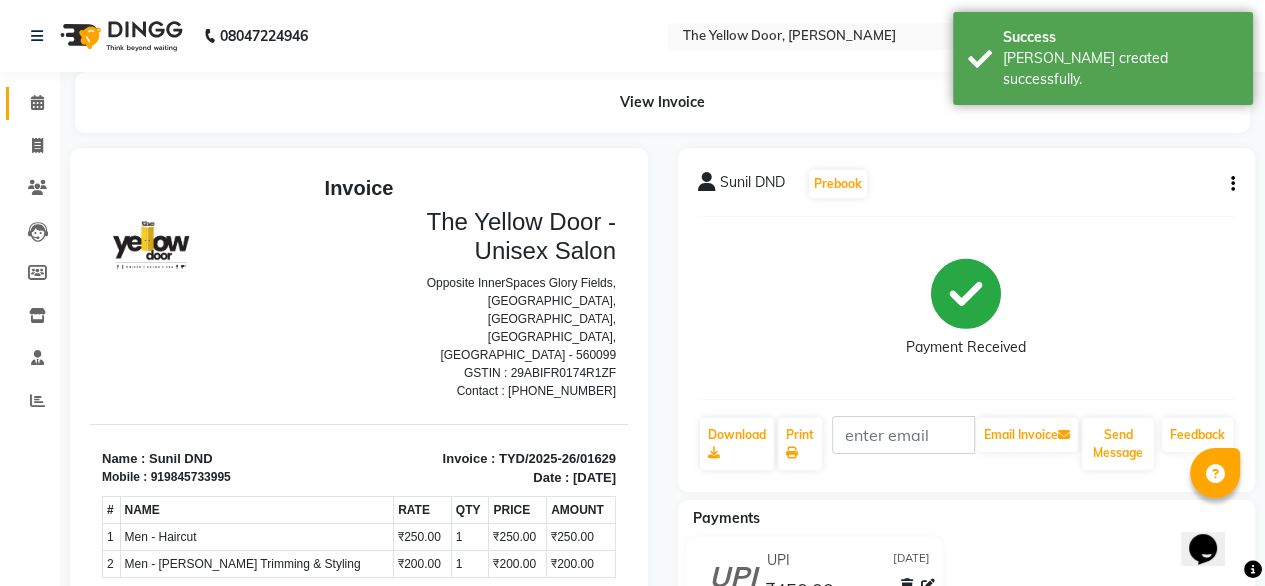 click on "Calendar" 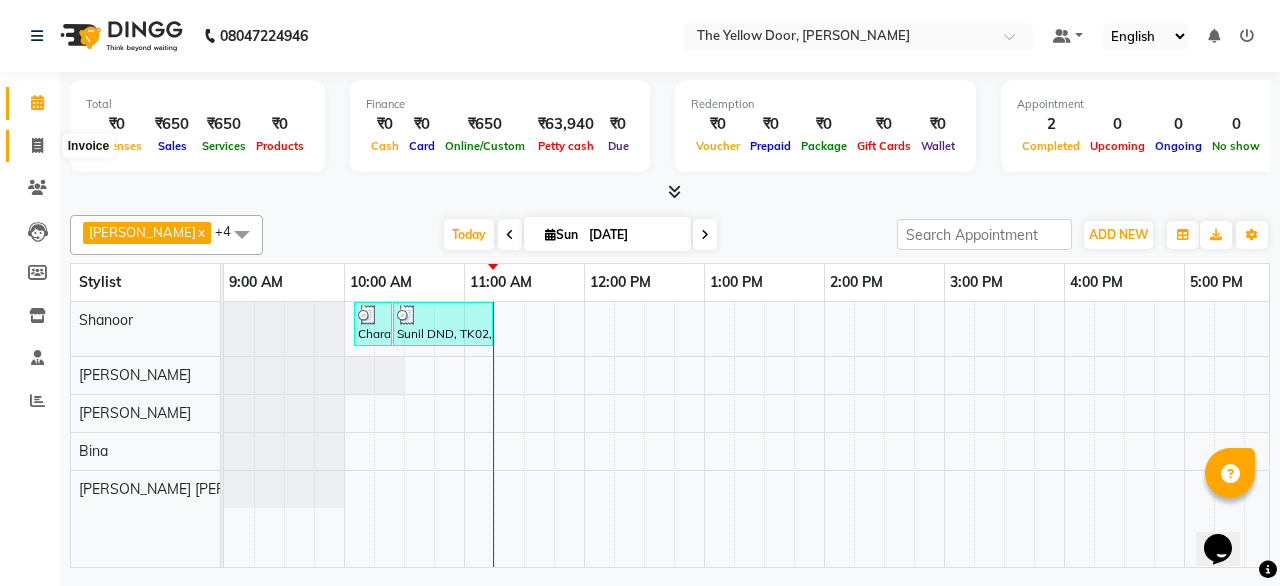 click 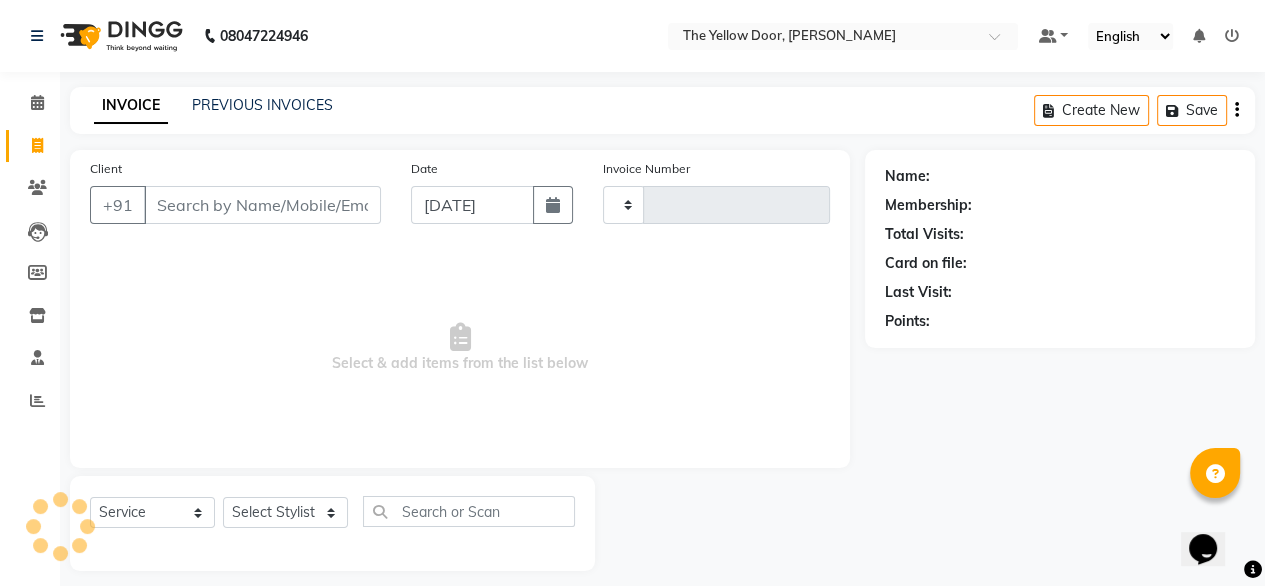 type on "01630" 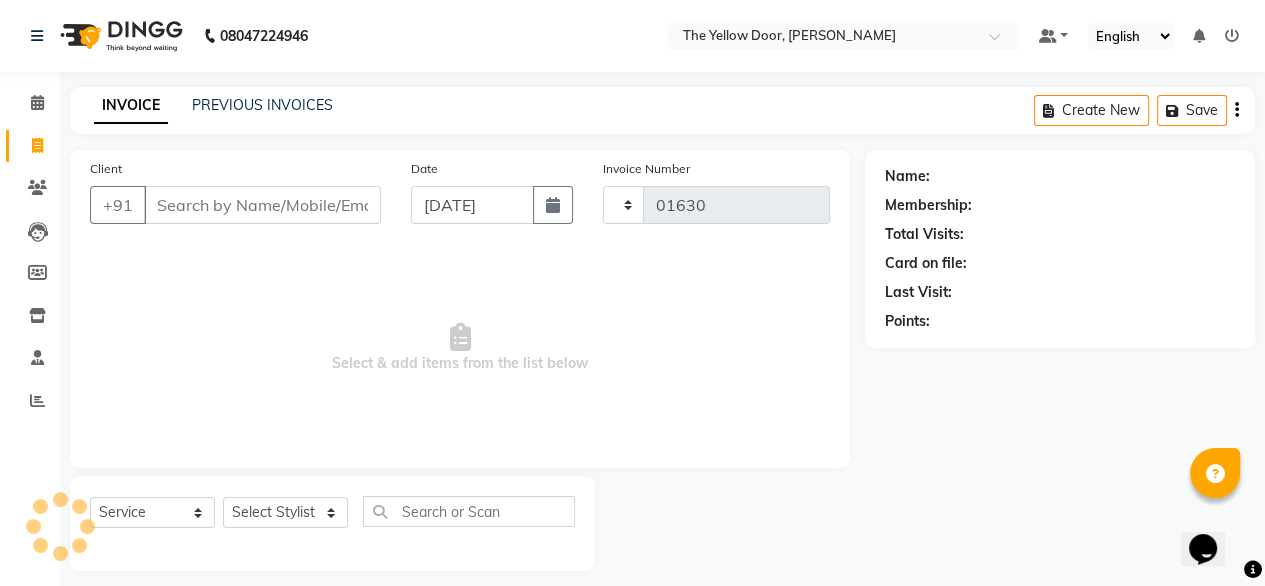 select on "5650" 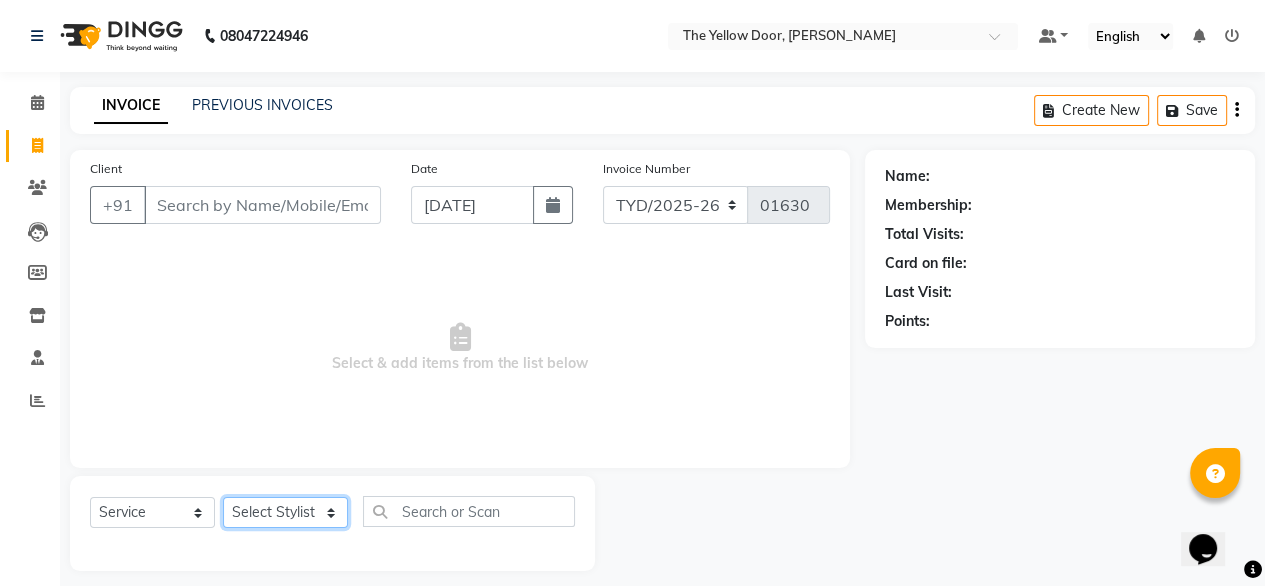click on "Select Stylist [PERSON_NAME] [PERSON_NAME] [PERSON_NAME] Housekeeping Kaku Manager [PERSON_NAME]" 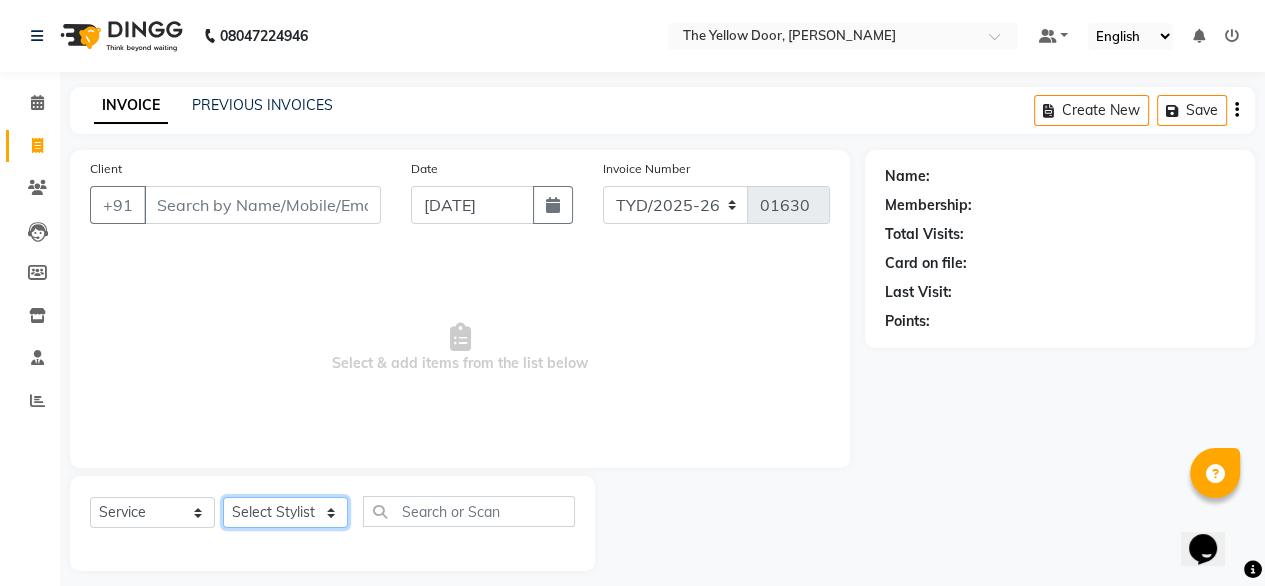 select on "67915" 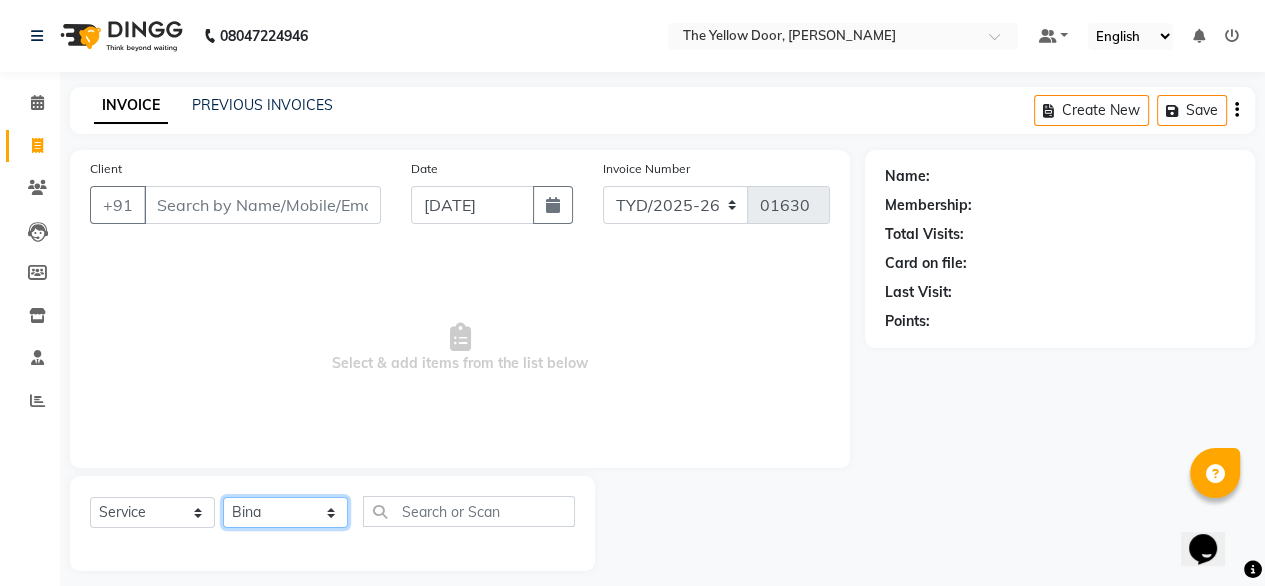 click on "Select Stylist [PERSON_NAME] [PERSON_NAME] [PERSON_NAME] Housekeeping Kaku Manager [PERSON_NAME]" 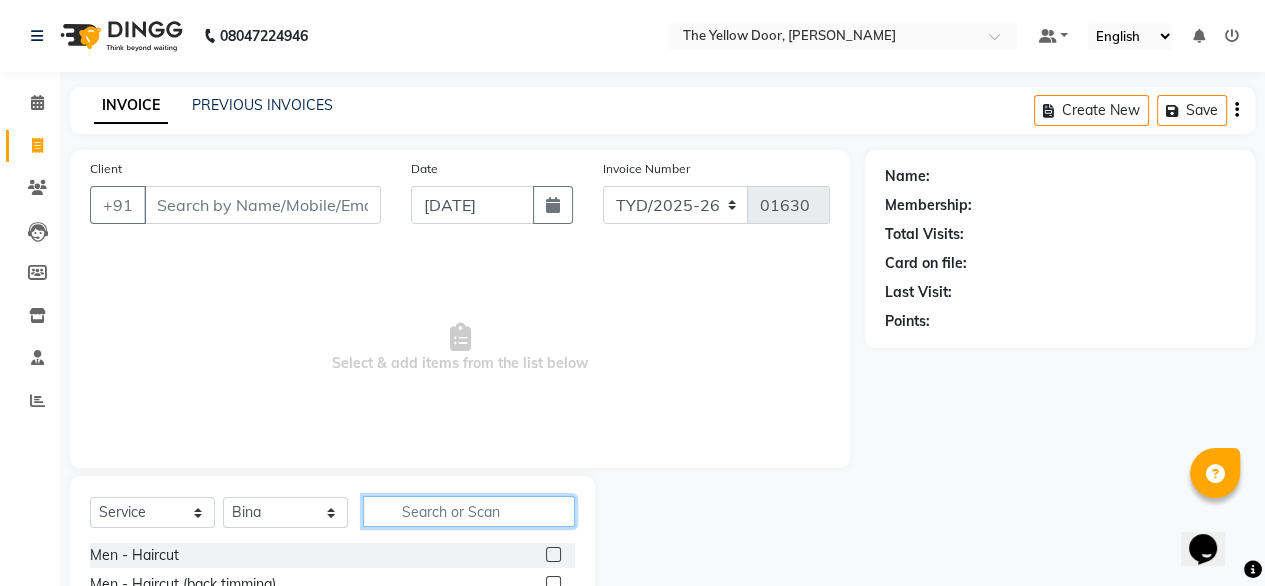 click 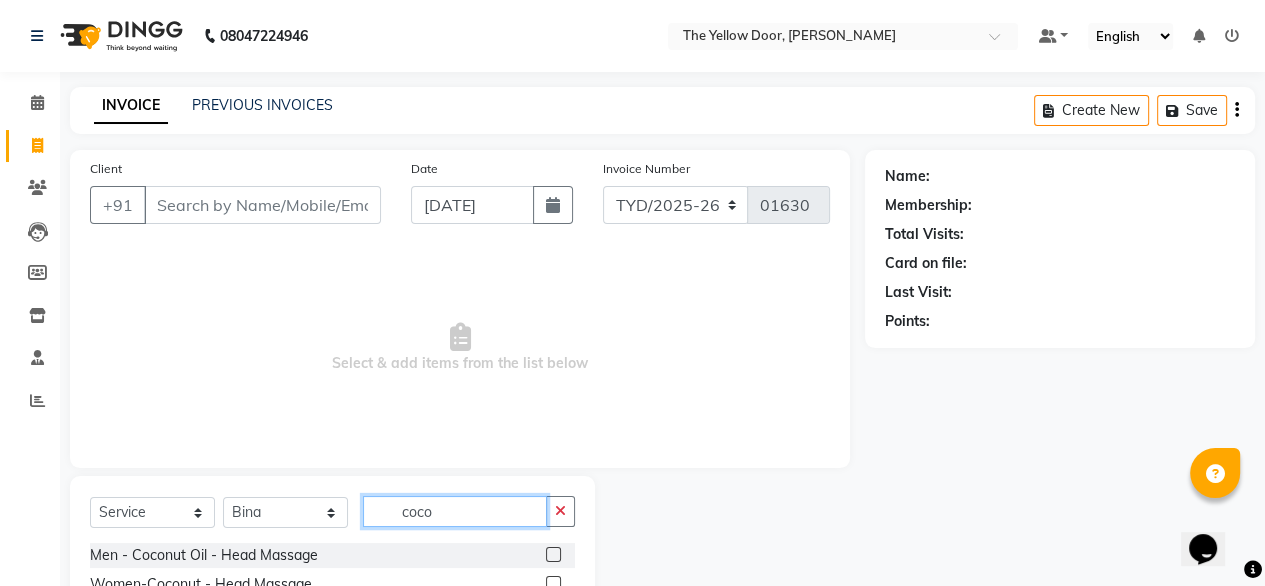 scroll, scrollTop: 48, scrollLeft: 0, axis: vertical 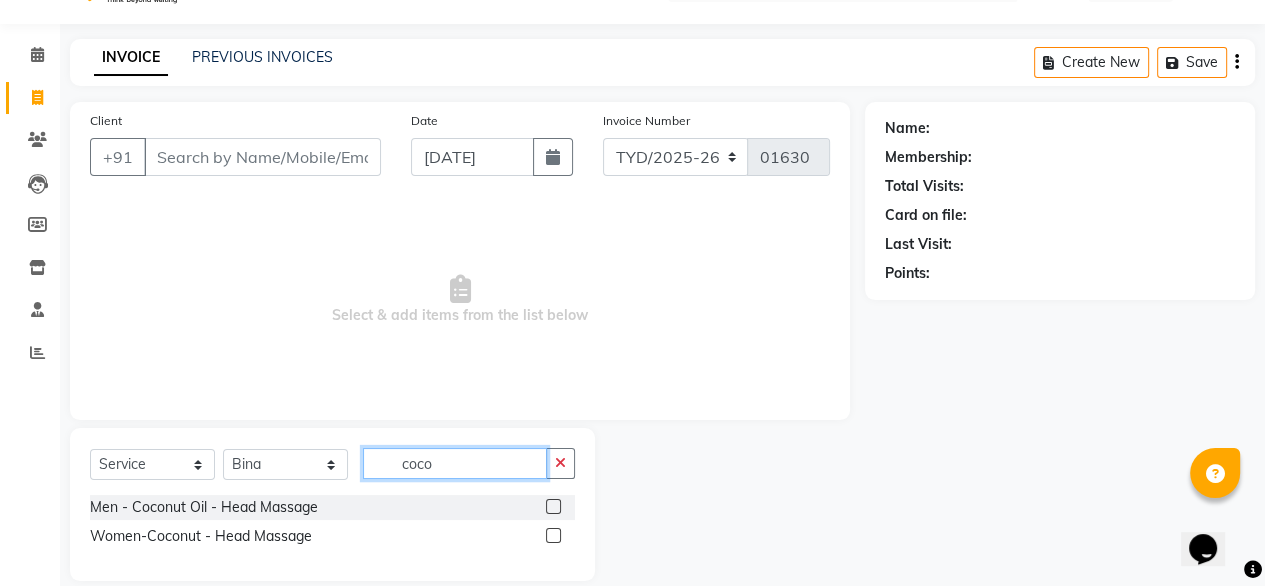 type on "coco" 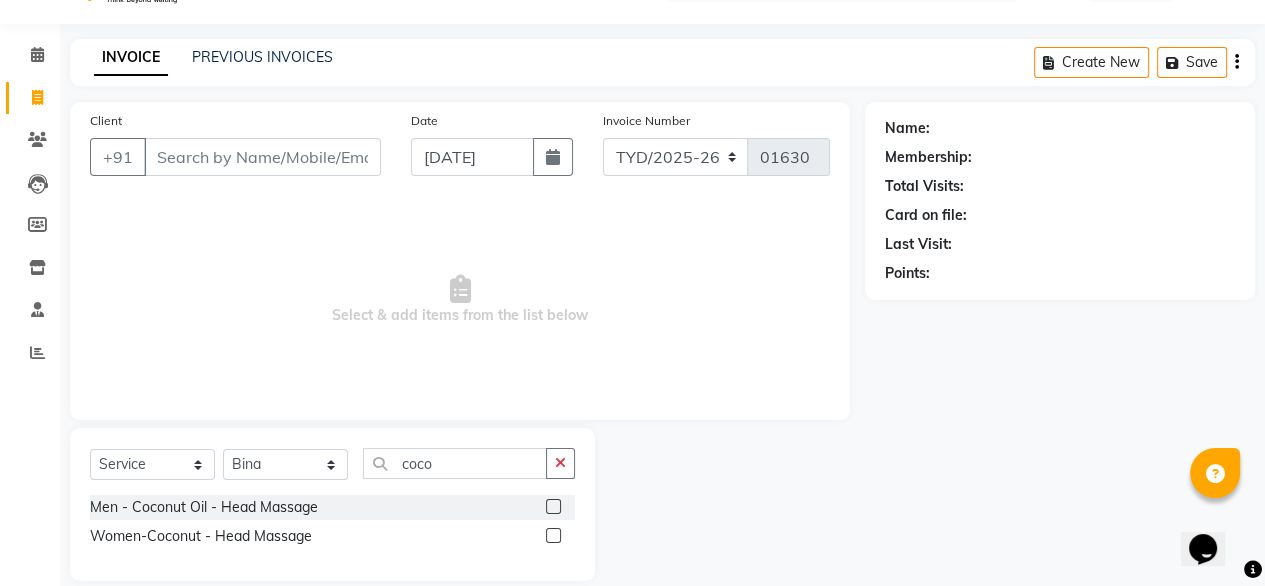 click 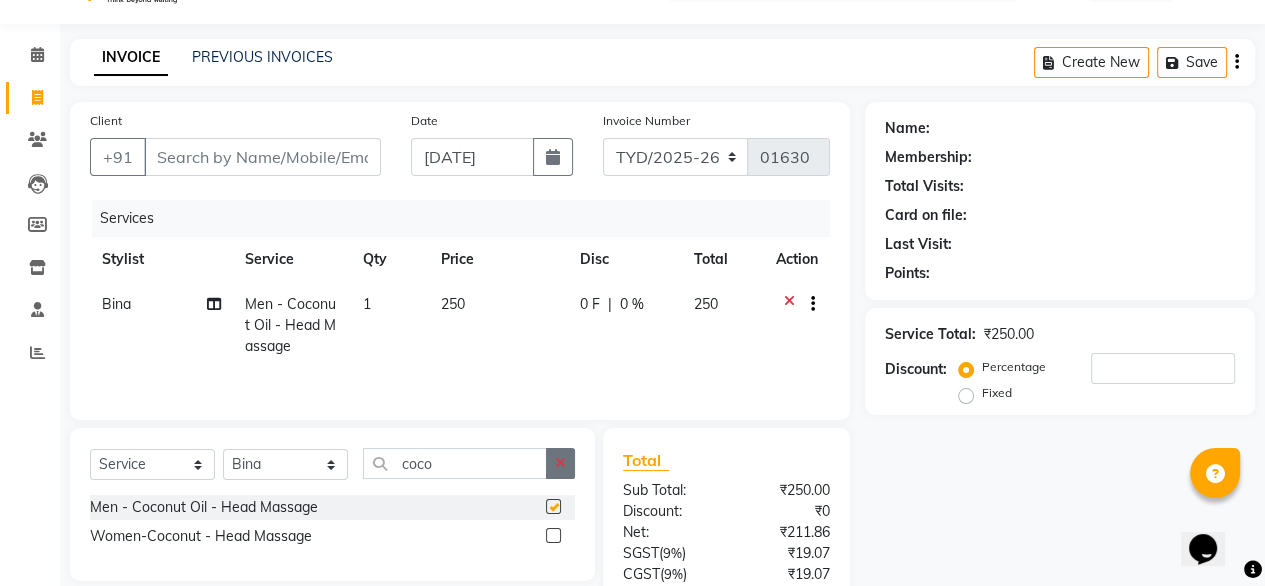 checkbox on "false" 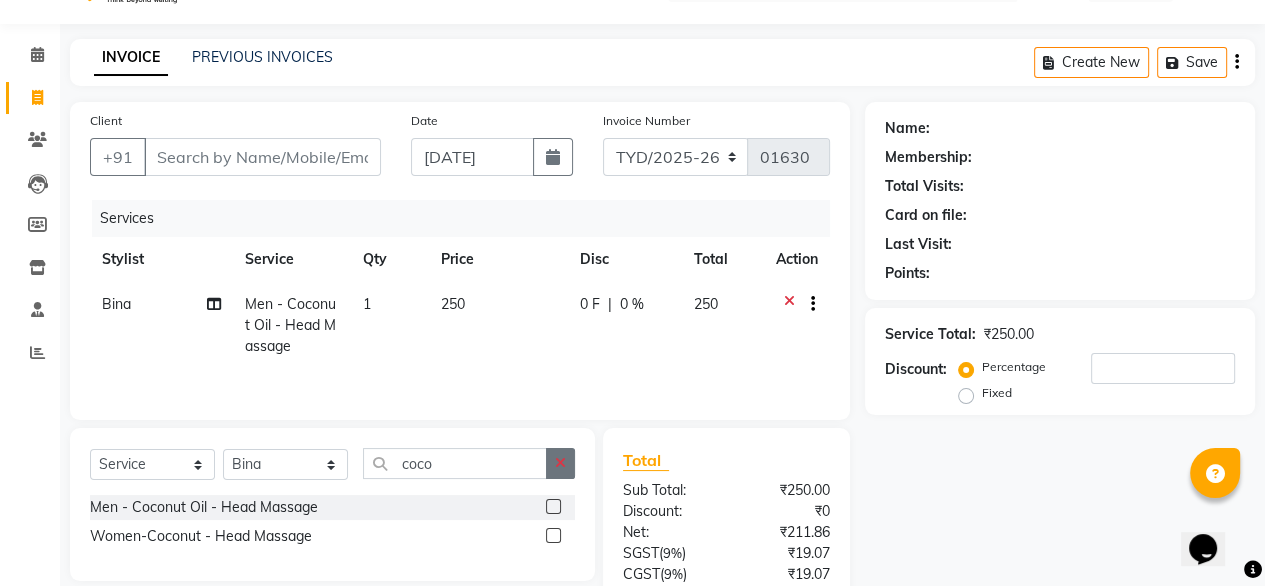 click 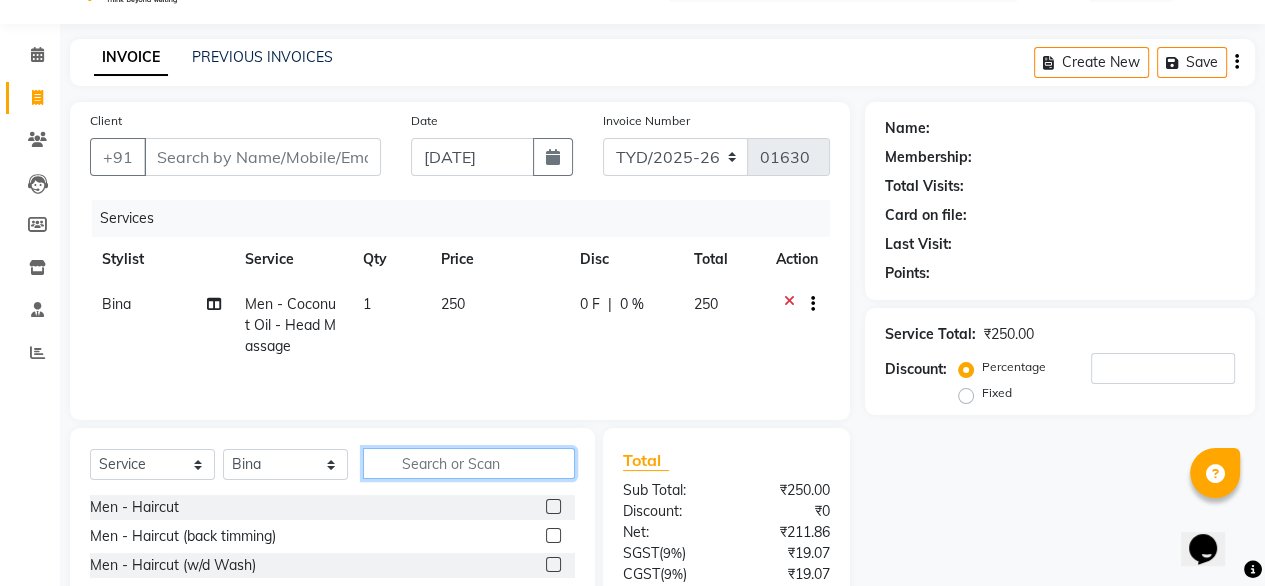 click 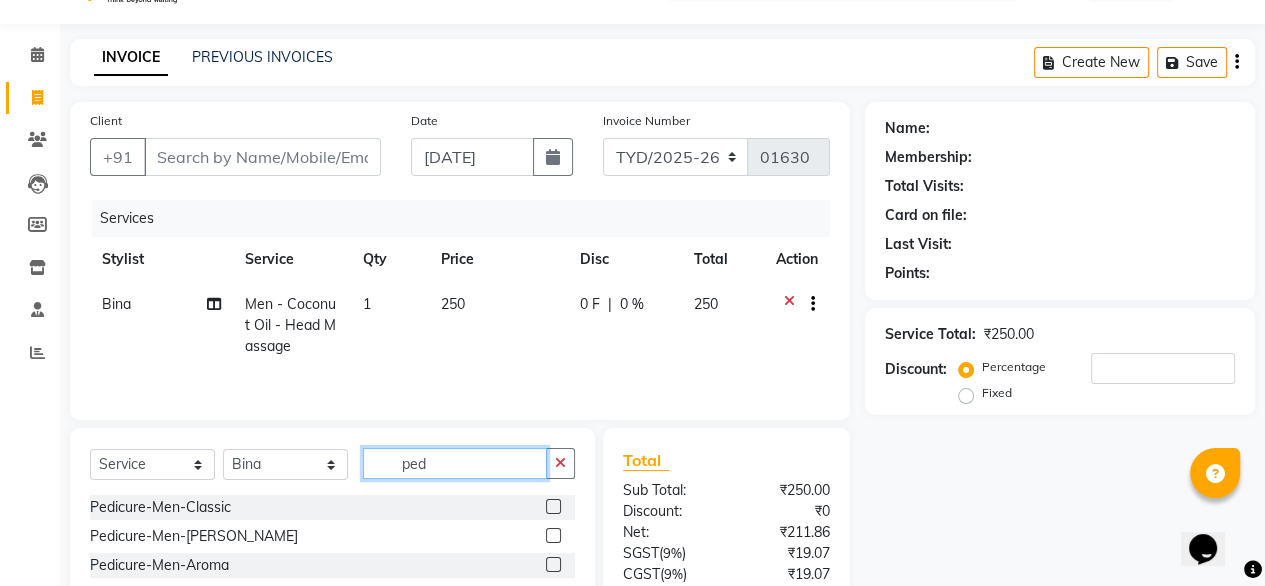 type on "ped" 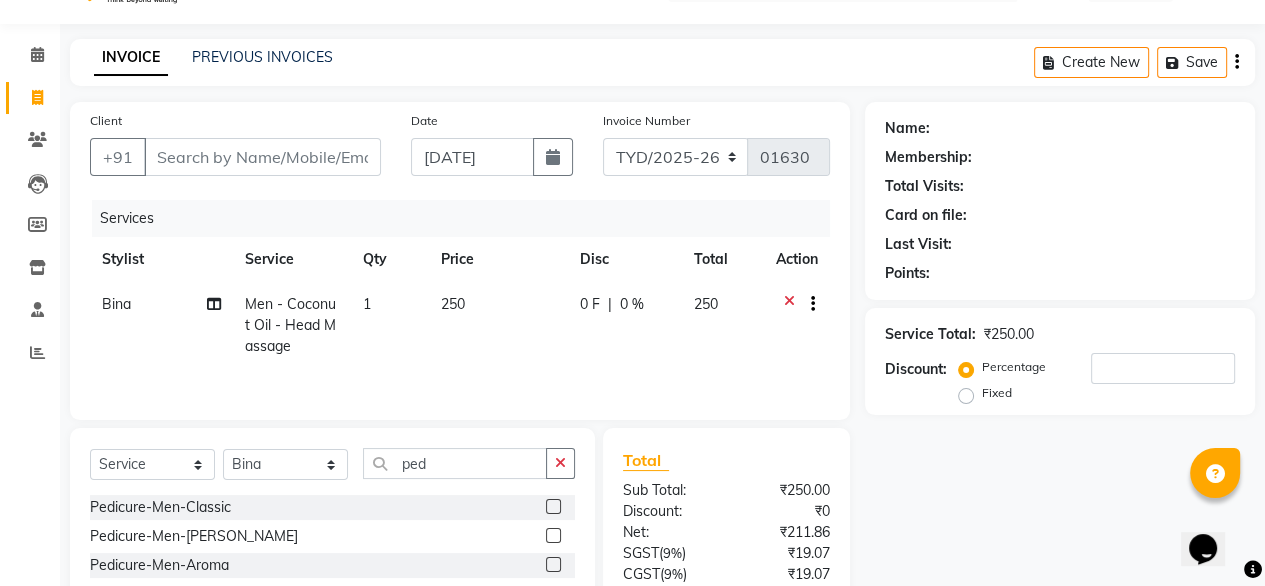 click 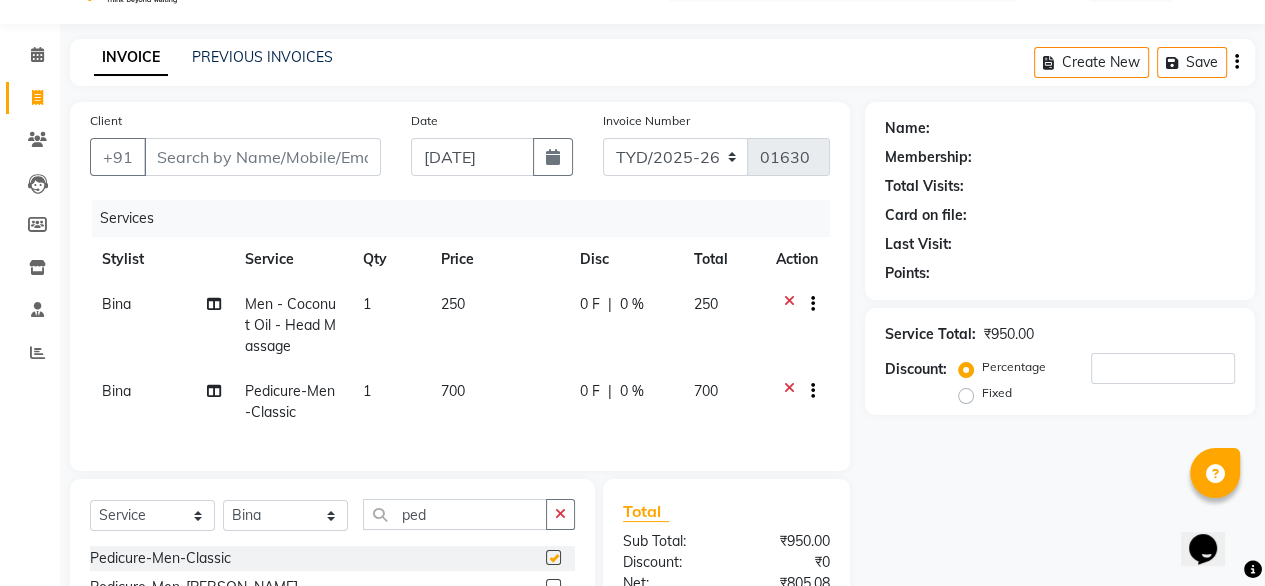 checkbox on "false" 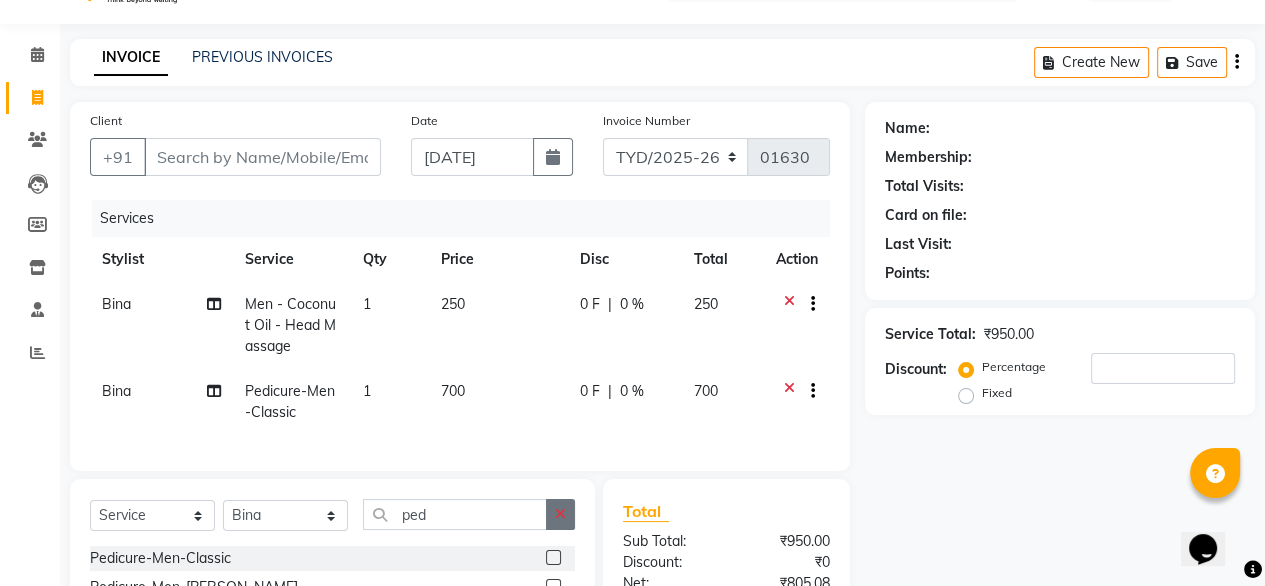 click 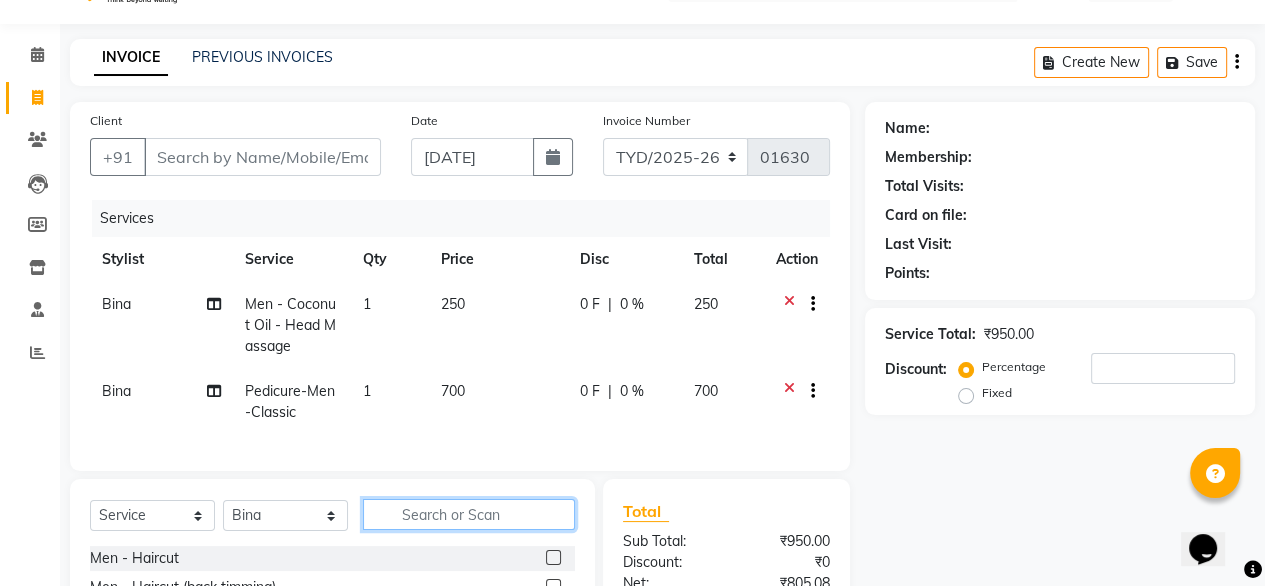 click 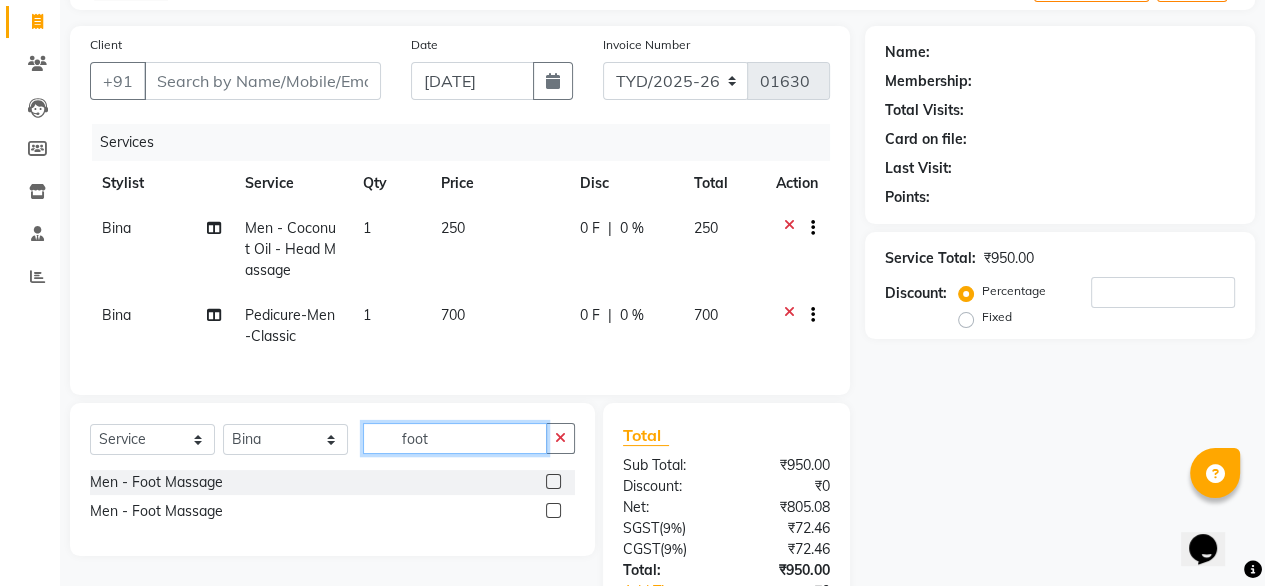 scroll, scrollTop: 127, scrollLeft: 0, axis: vertical 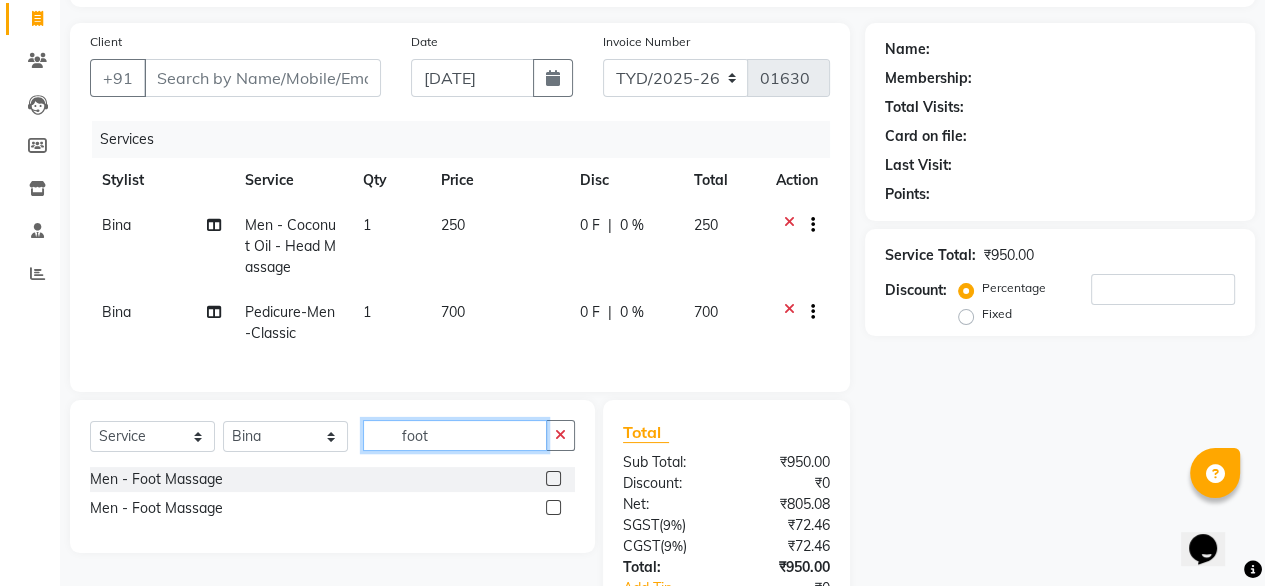 type on "foot" 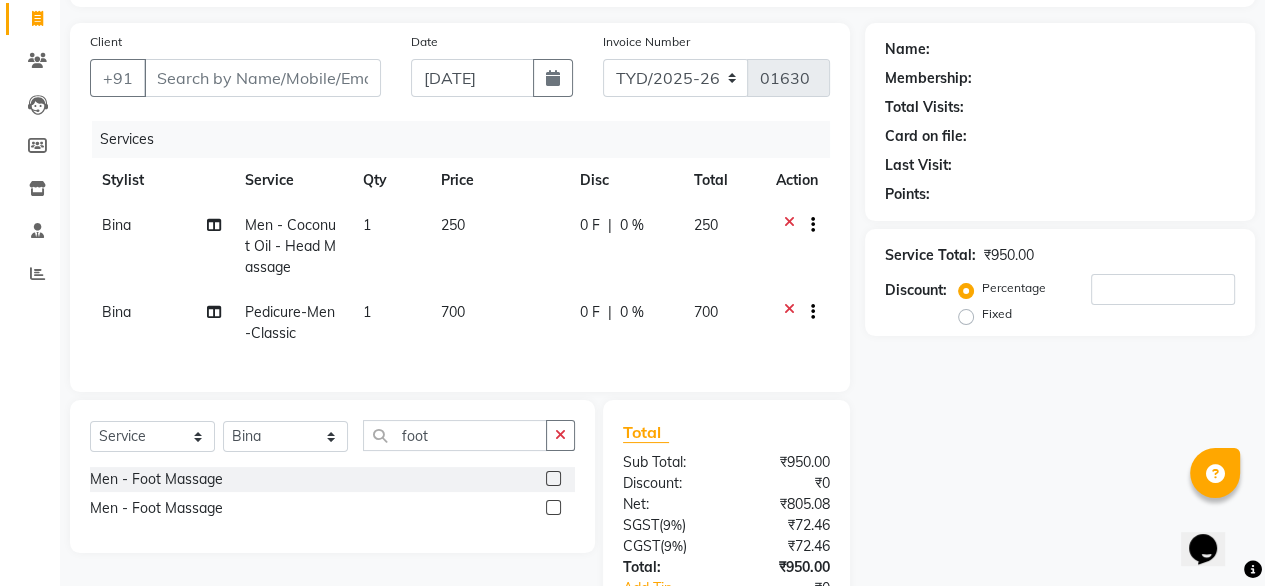 click 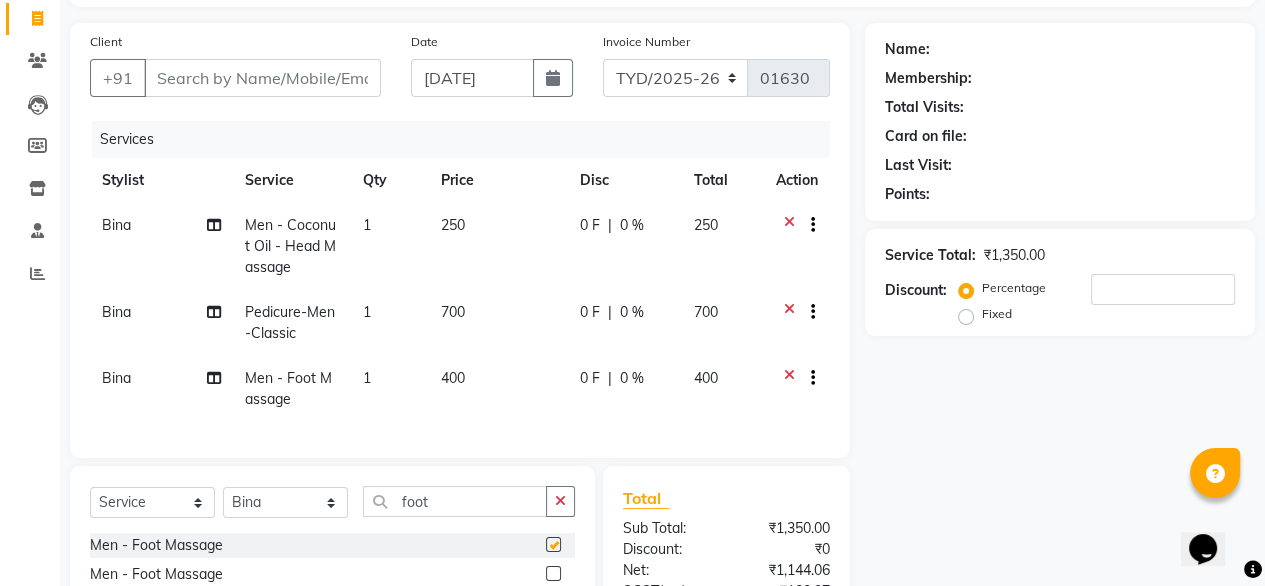 checkbox on "false" 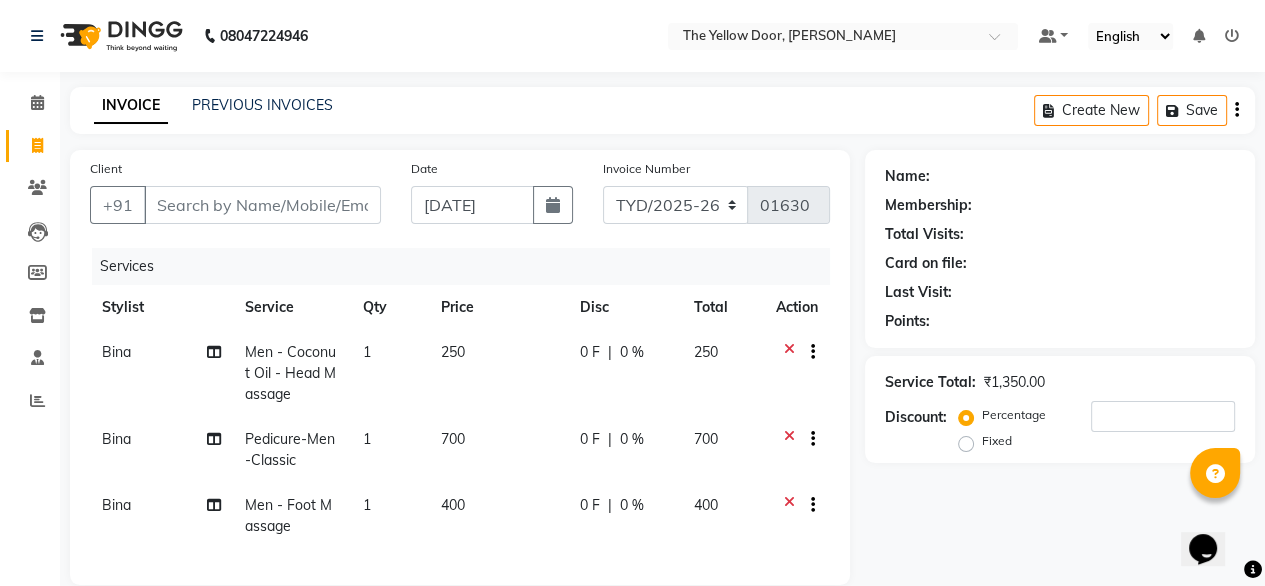 scroll, scrollTop: 0, scrollLeft: 0, axis: both 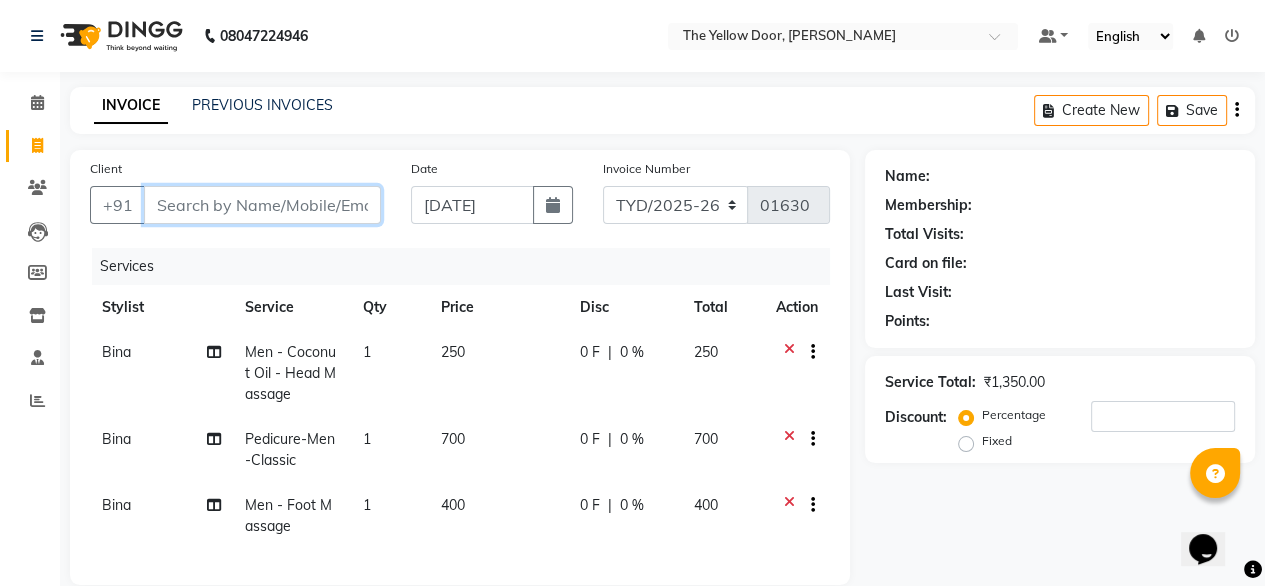 click on "Client" at bounding box center (262, 205) 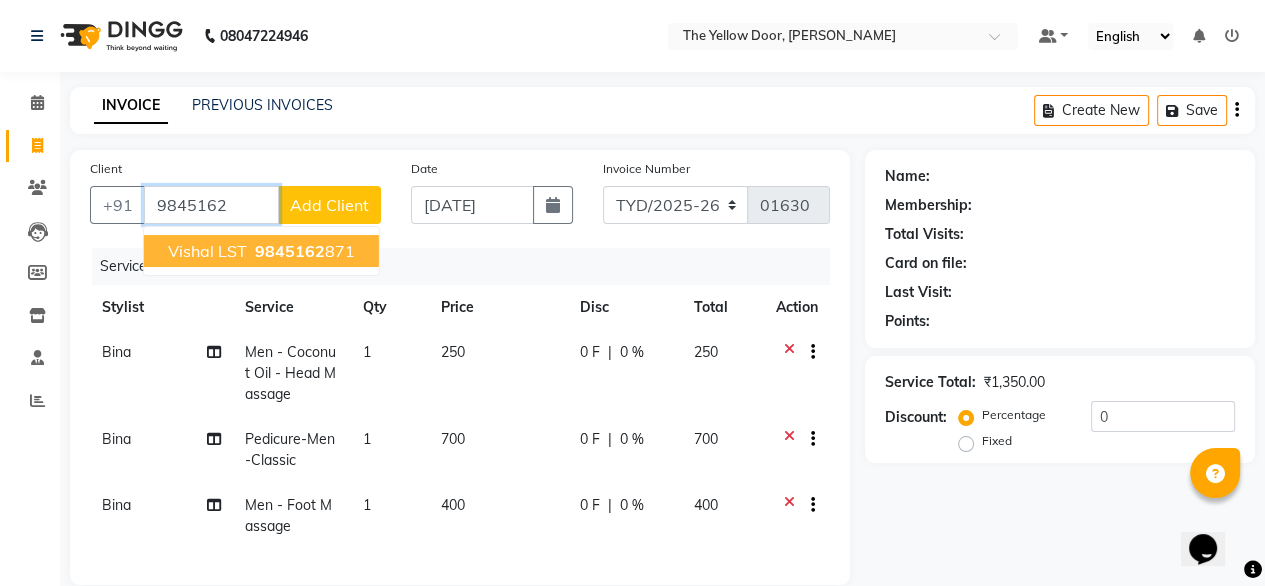 click on "9845162 871" at bounding box center [303, 251] 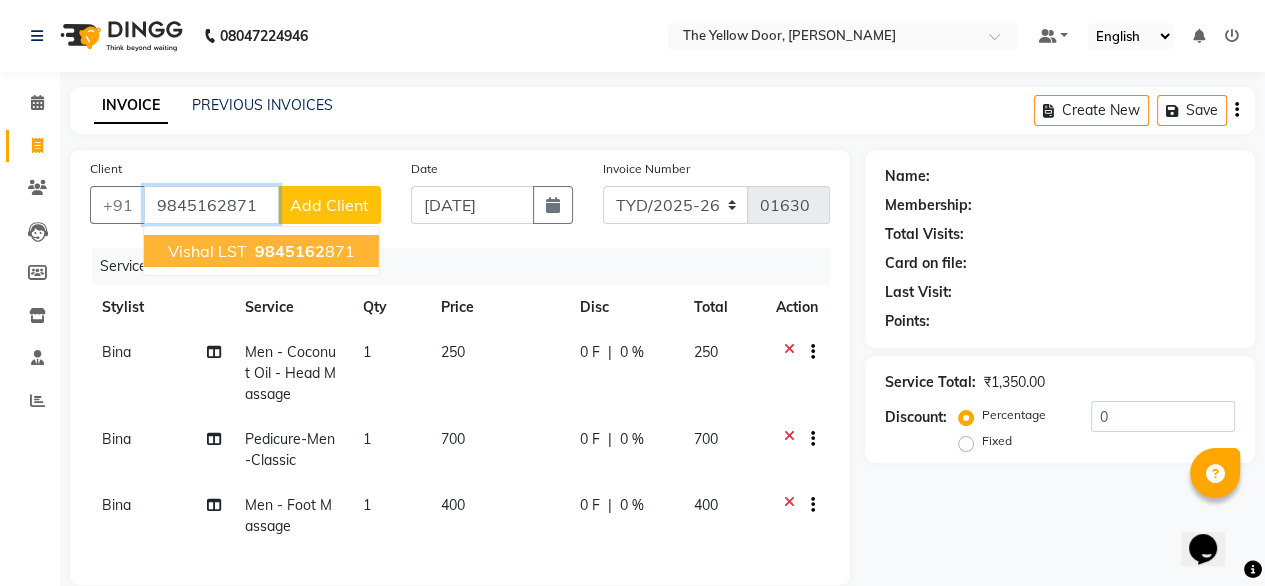 type on "9845162871" 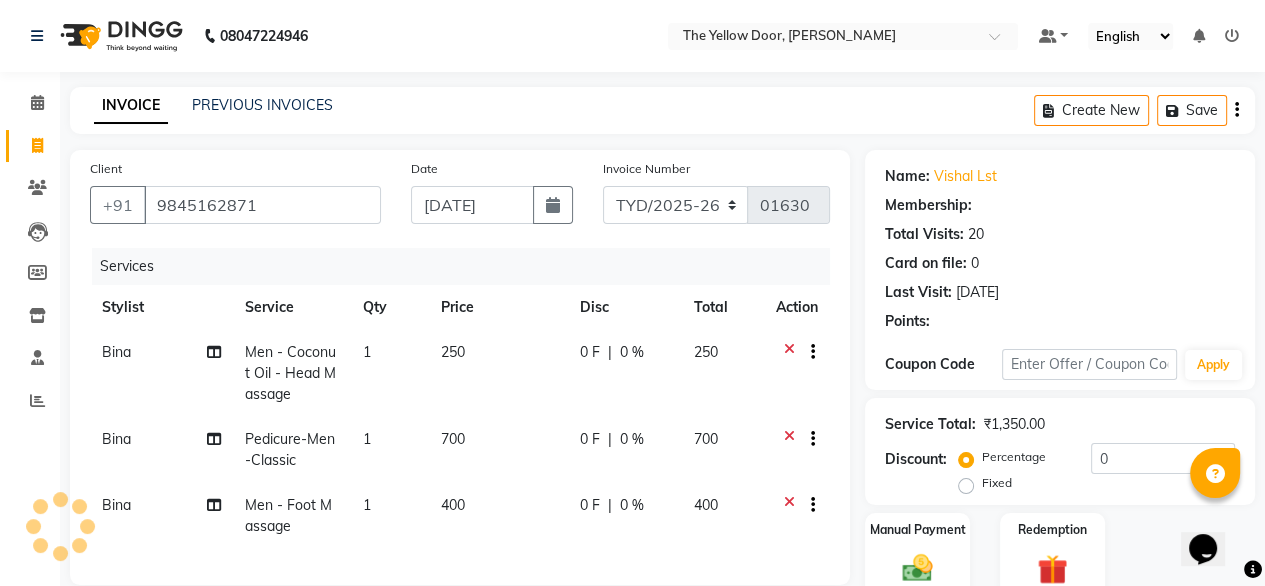 select on "1: Object" 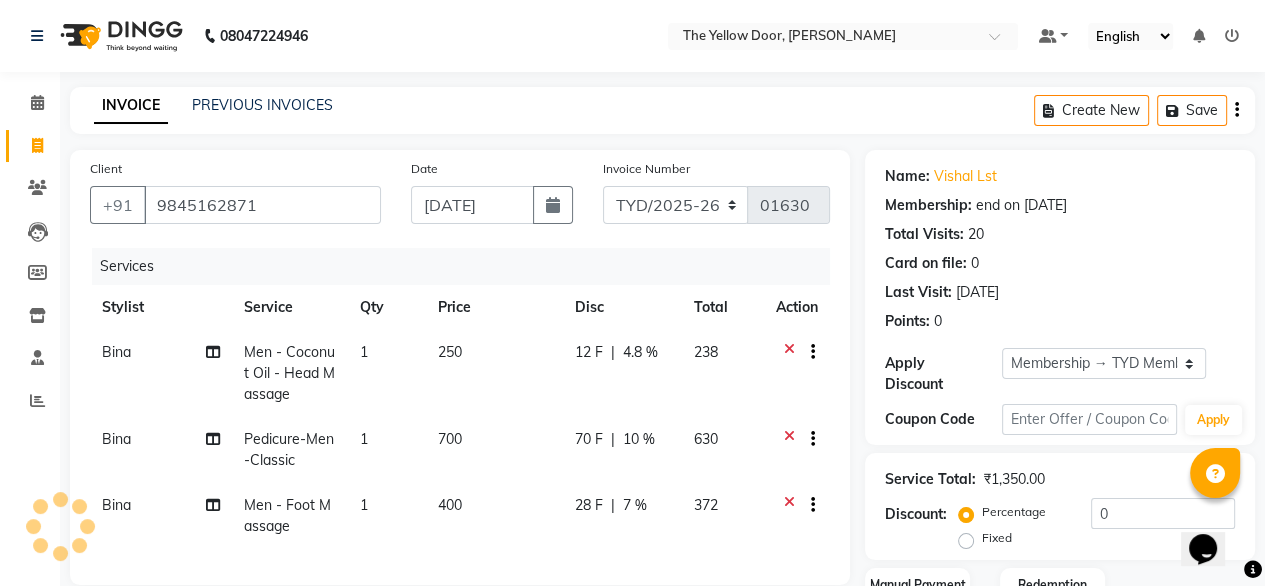 radio on "false" 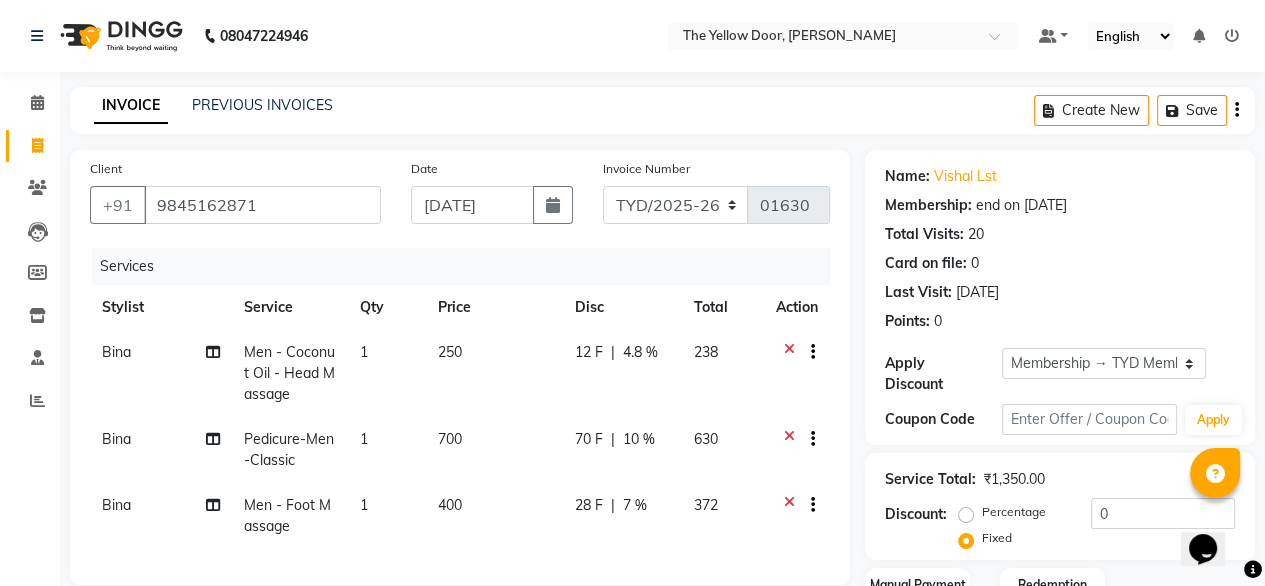 scroll, scrollTop: 0, scrollLeft: 15, axis: horizontal 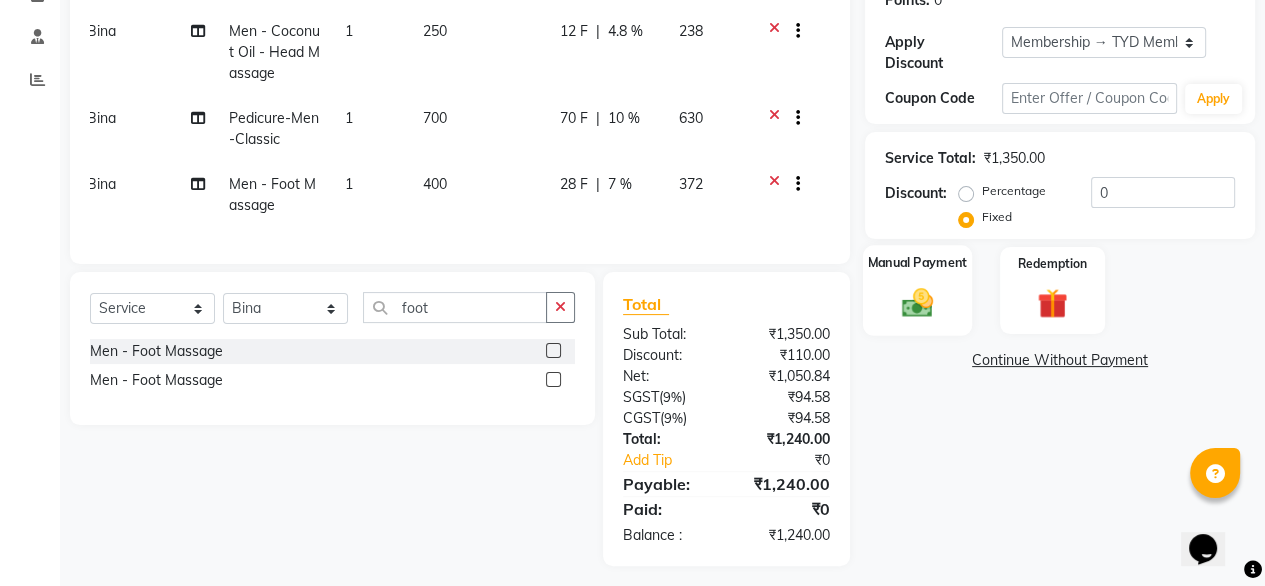 click 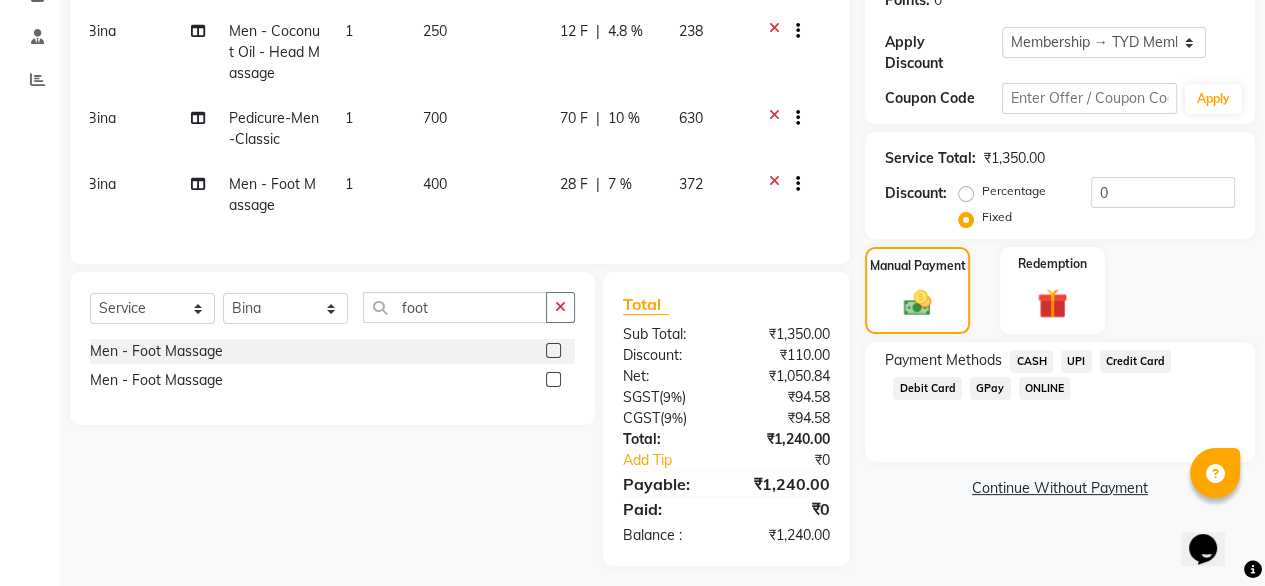 click on "UPI" 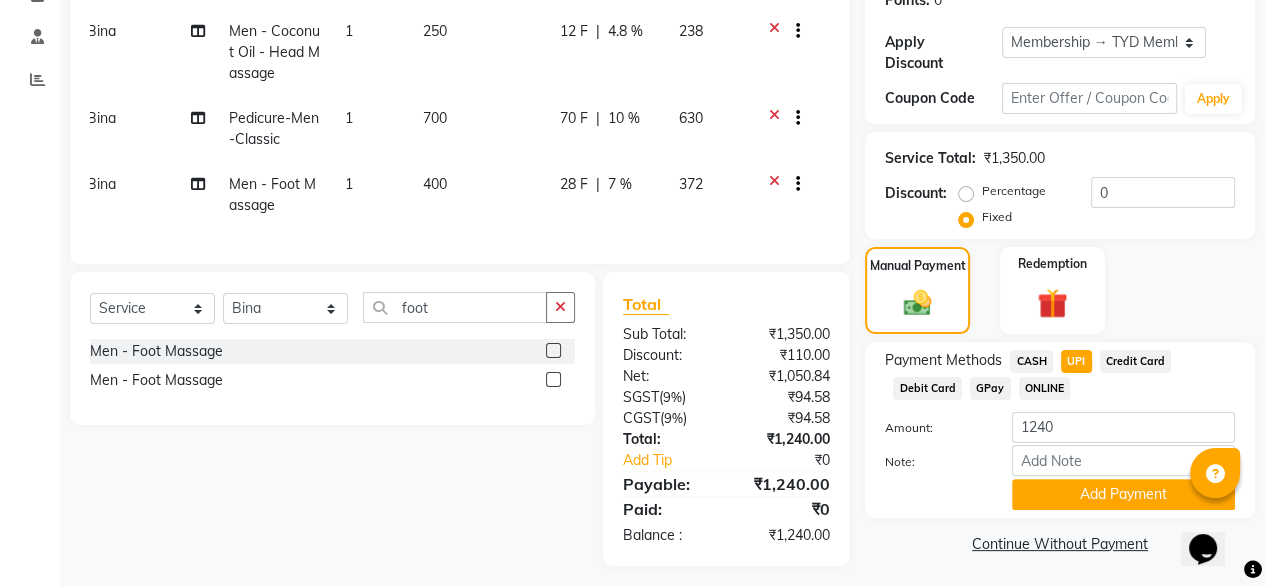 scroll, scrollTop: 347, scrollLeft: 0, axis: vertical 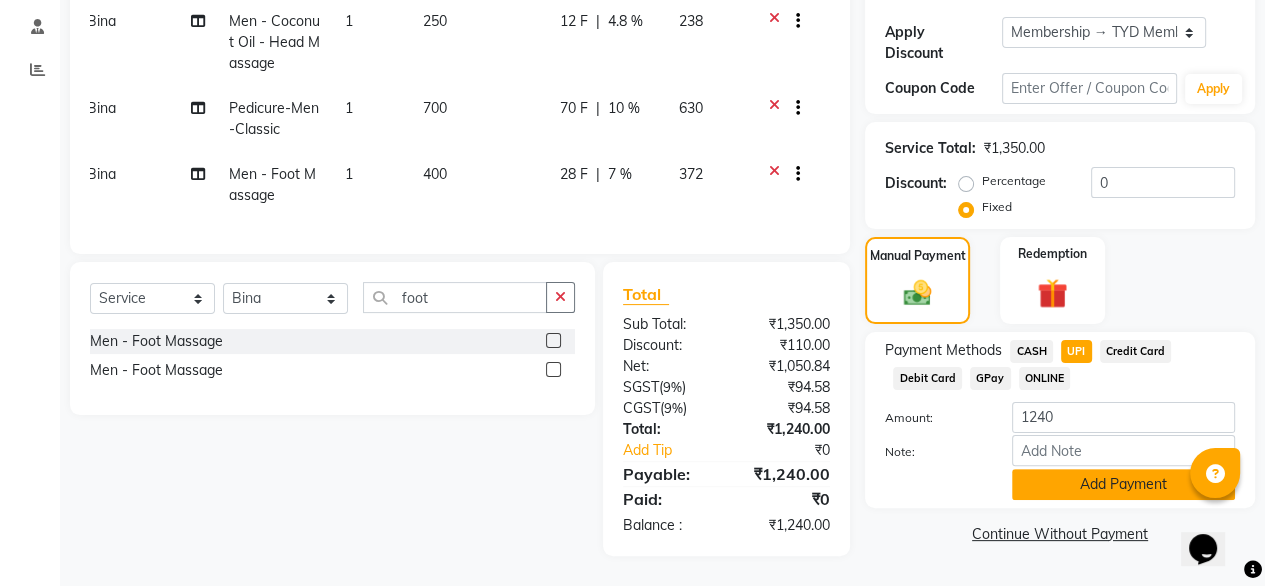 click on "Add Payment" 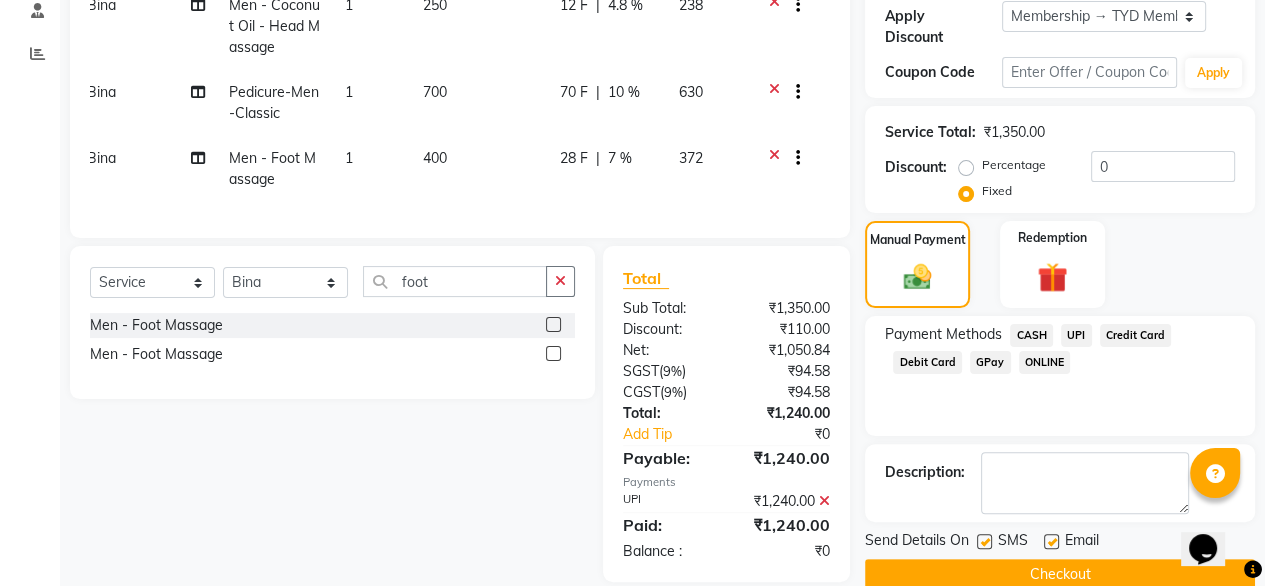 click 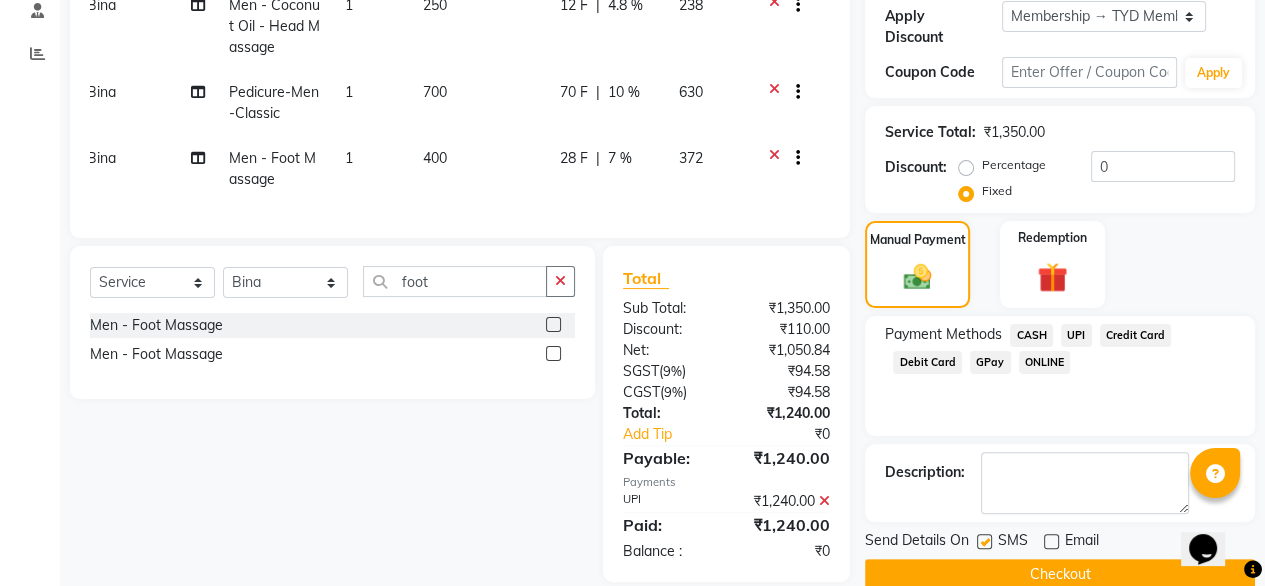 scroll, scrollTop: 388, scrollLeft: 0, axis: vertical 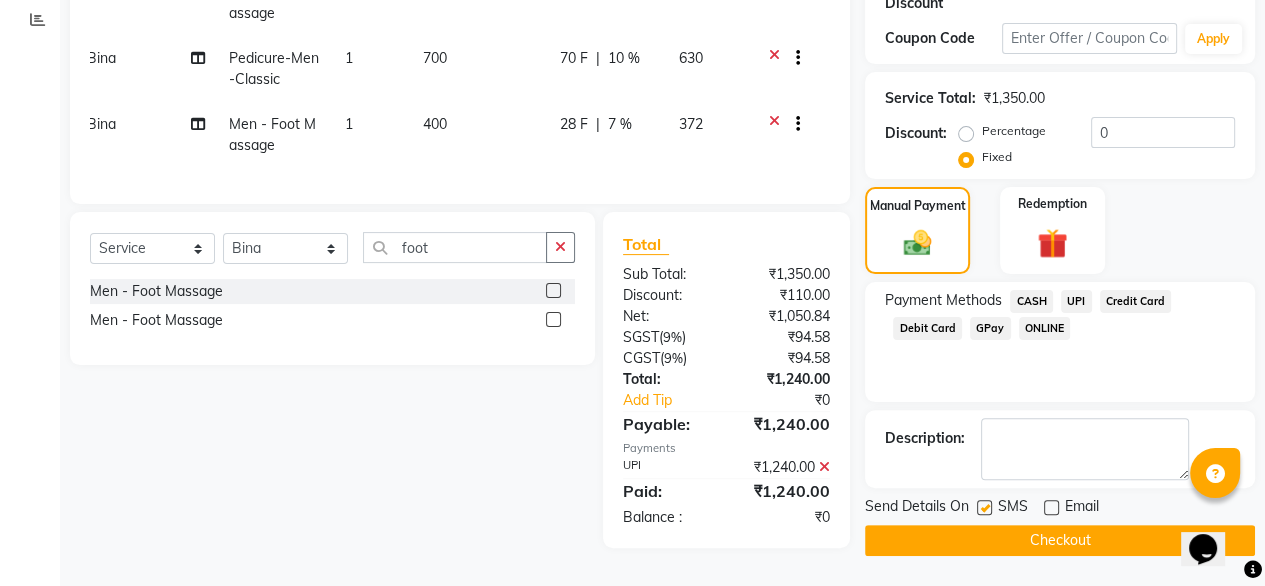 click on "Send Details On SMS Email  Checkout" 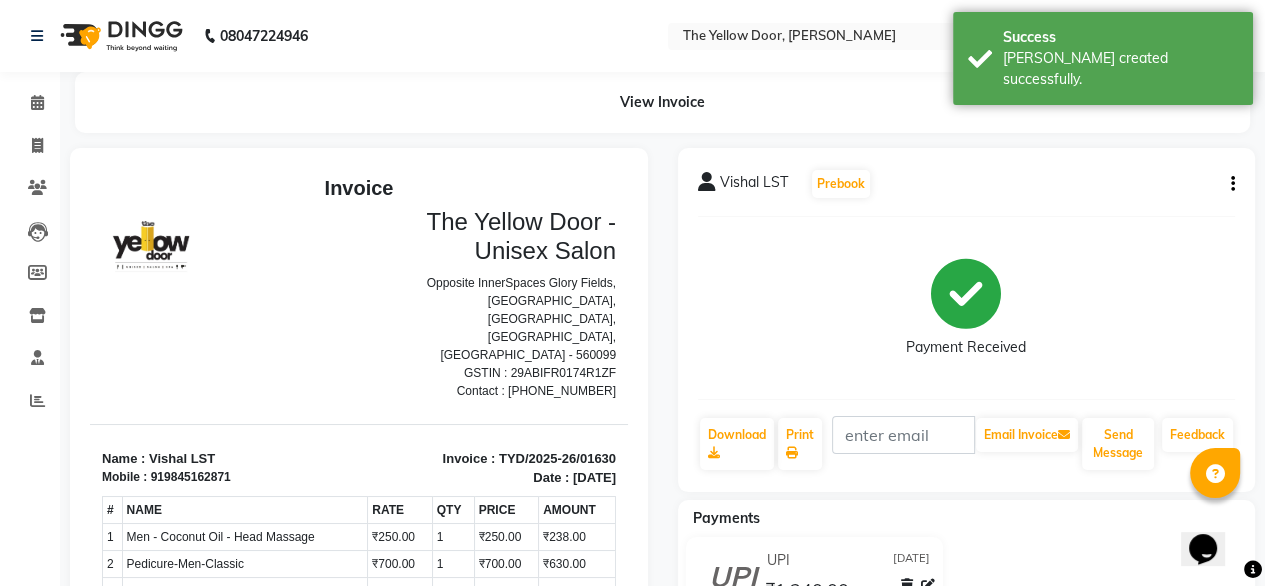 scroll, scrollTop: 0, scrollLeft: 0, axis: both 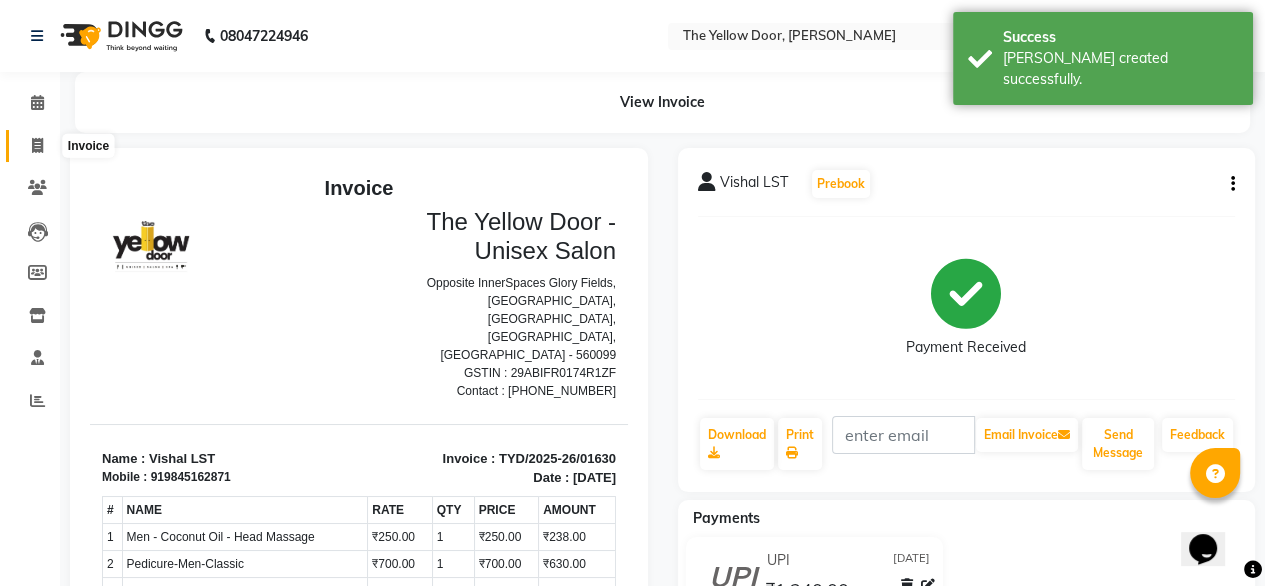 click 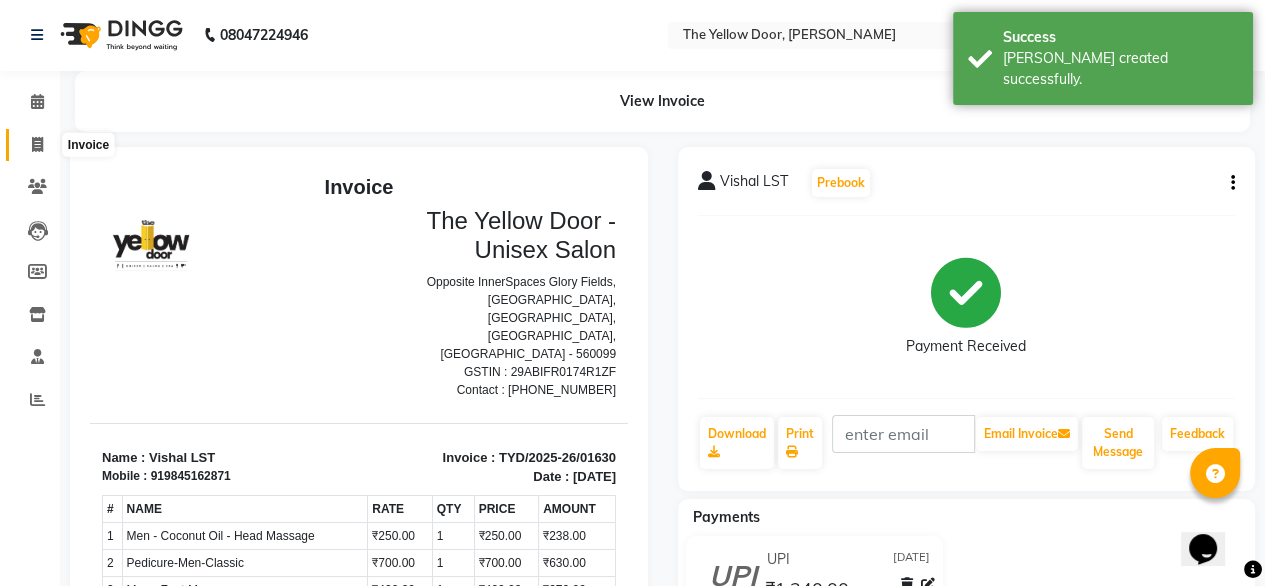 select on "service" 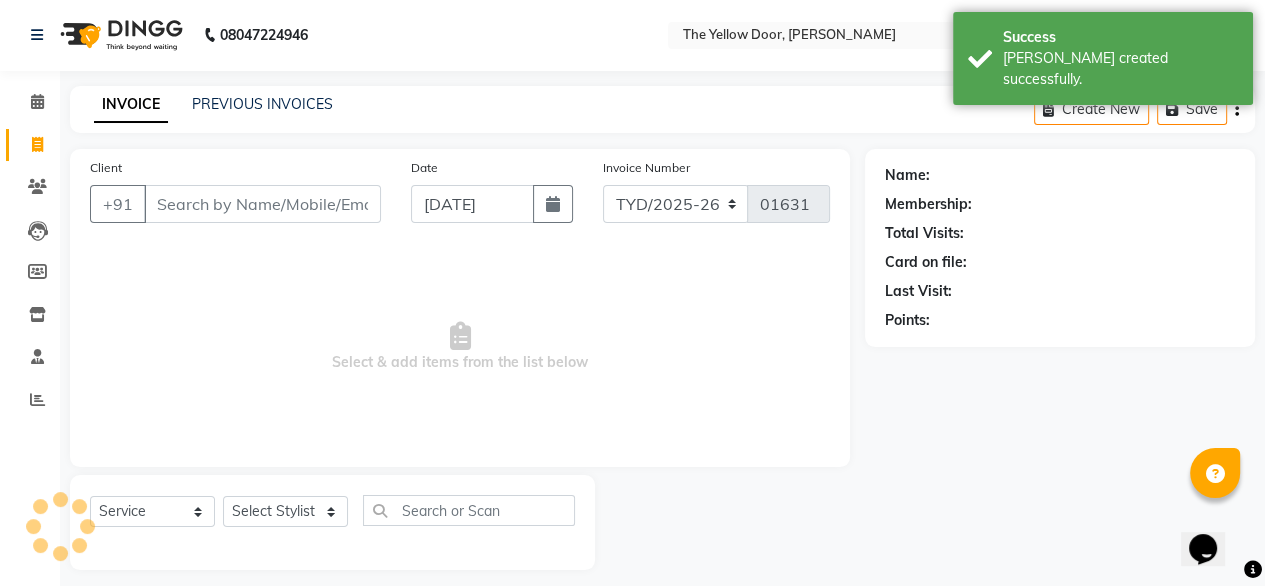 scroll, scrollTop: 16, scrollLeft: 0, axis: vertical 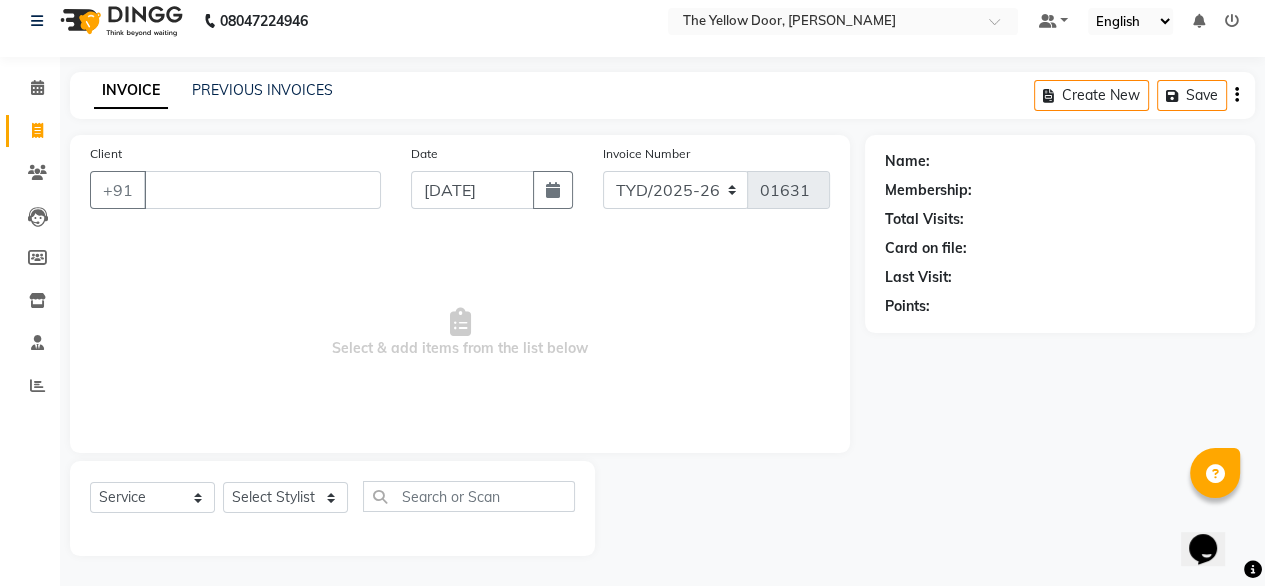 type 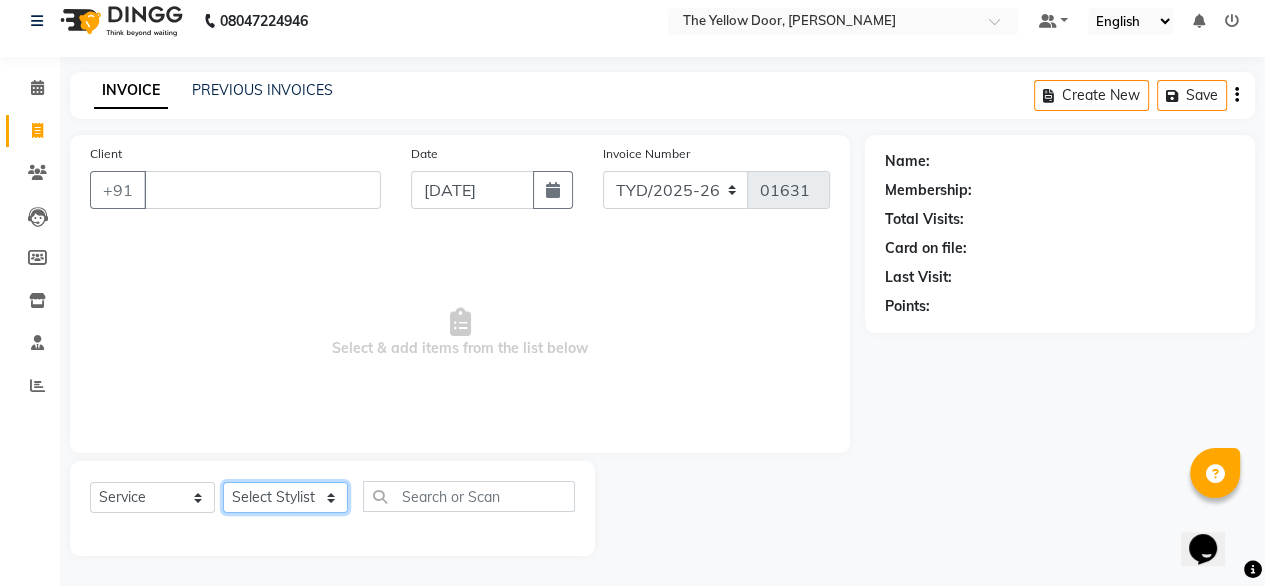 click on "Select Stylist [PERSON_NAME] [PERSON_NAME] [PERSON_NAME] Housekeeping Kaku Manager [PERSON_NAME]" 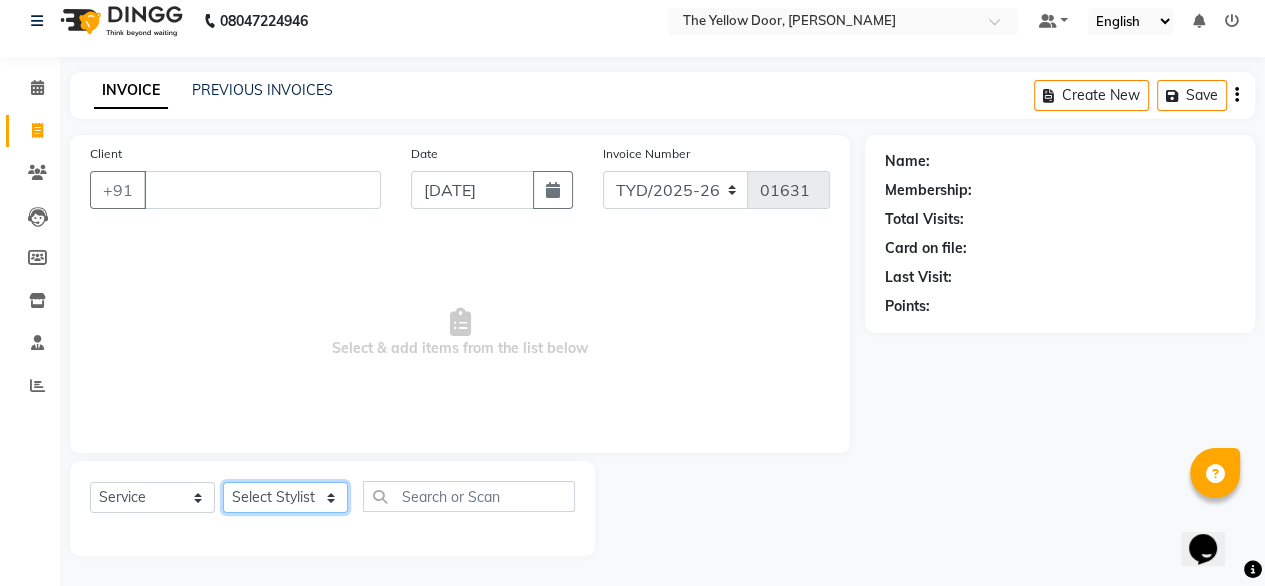 select on "71545" 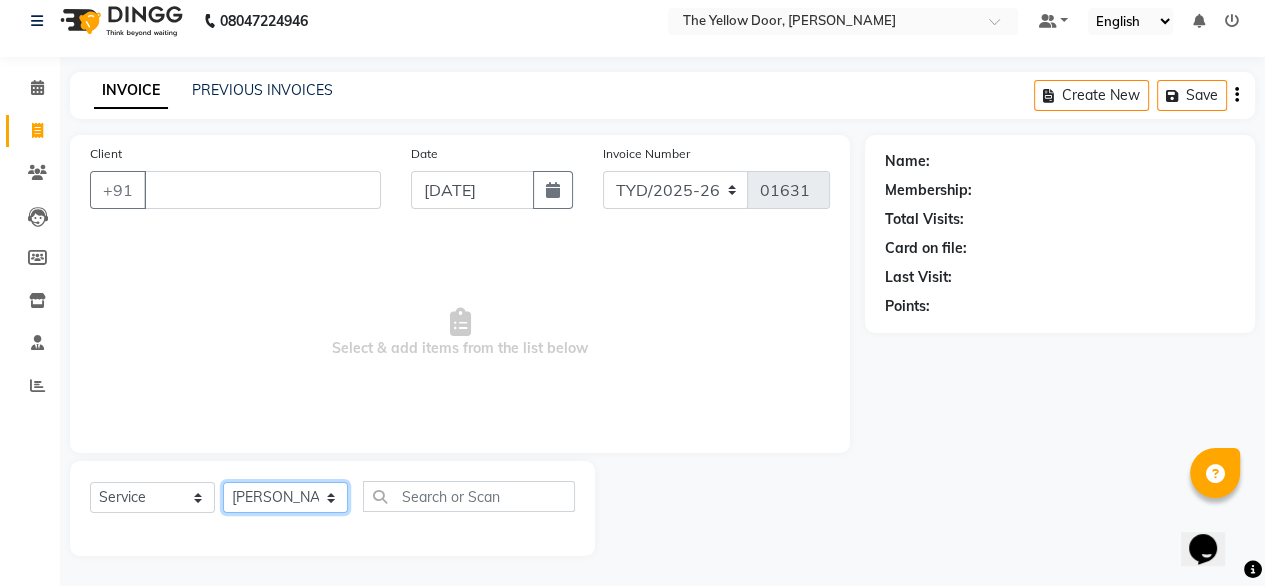 click on "Select Stylist [PERSON_NAME] [PERSON_NAME] [PERSON_NAME] Housekeeping Kaku Manager [PERSON_NAME]" 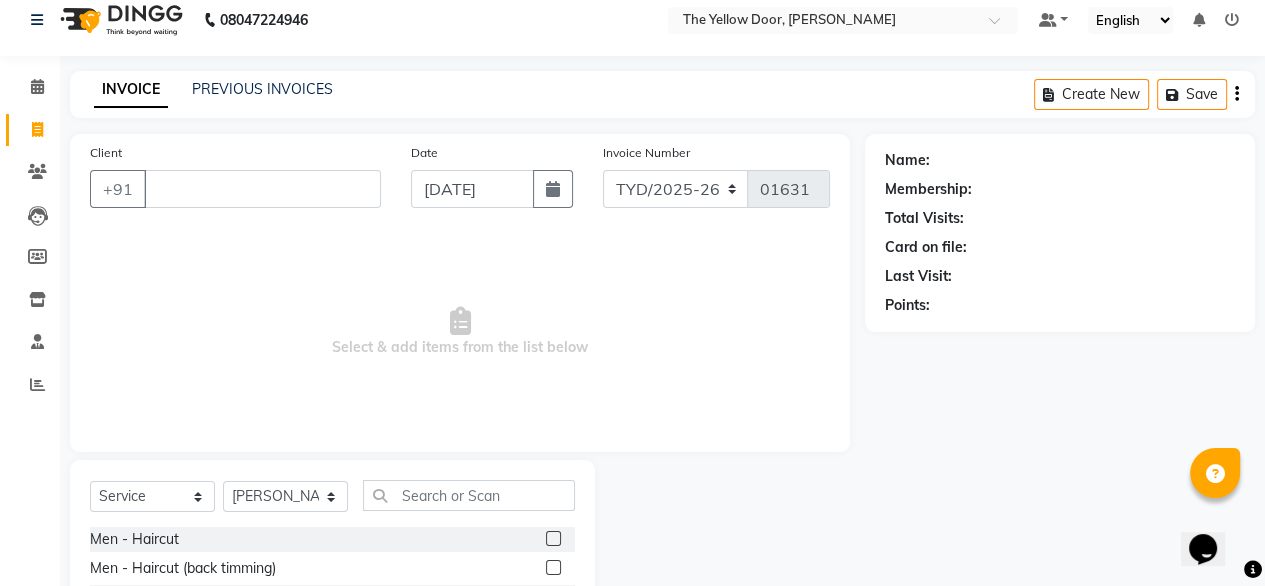 click 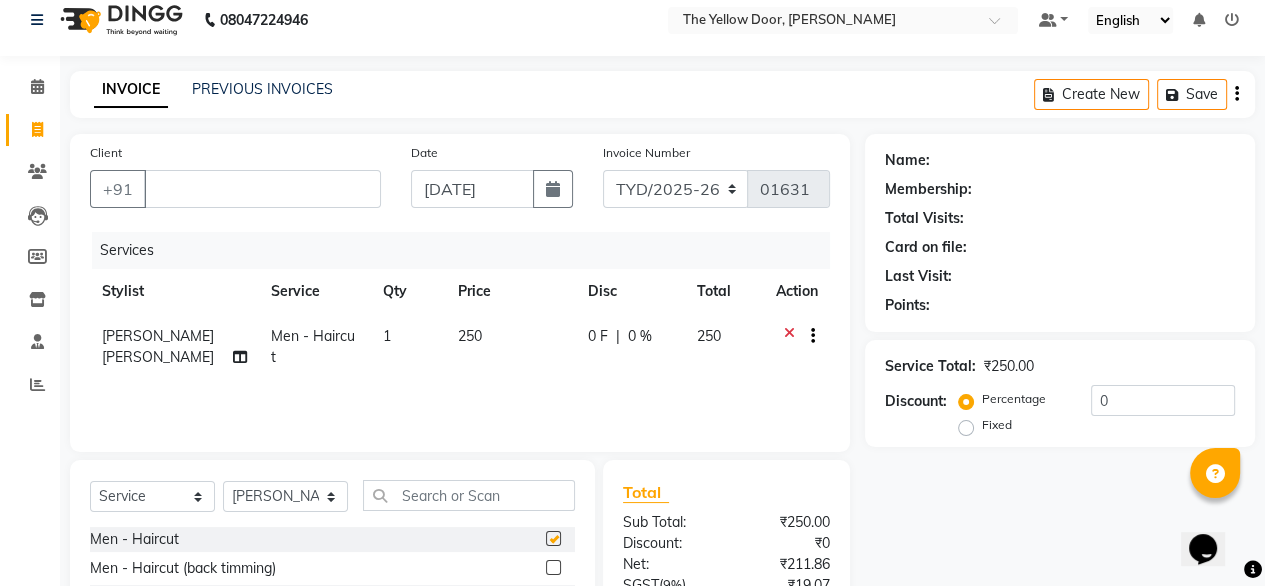 checkbox on "false" 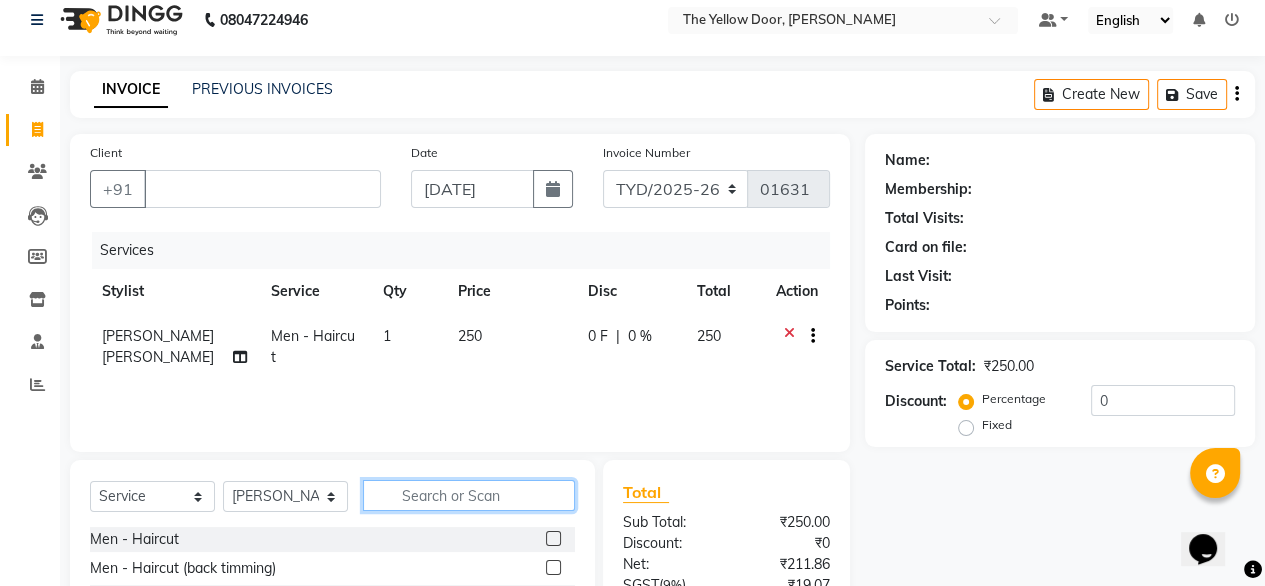 click 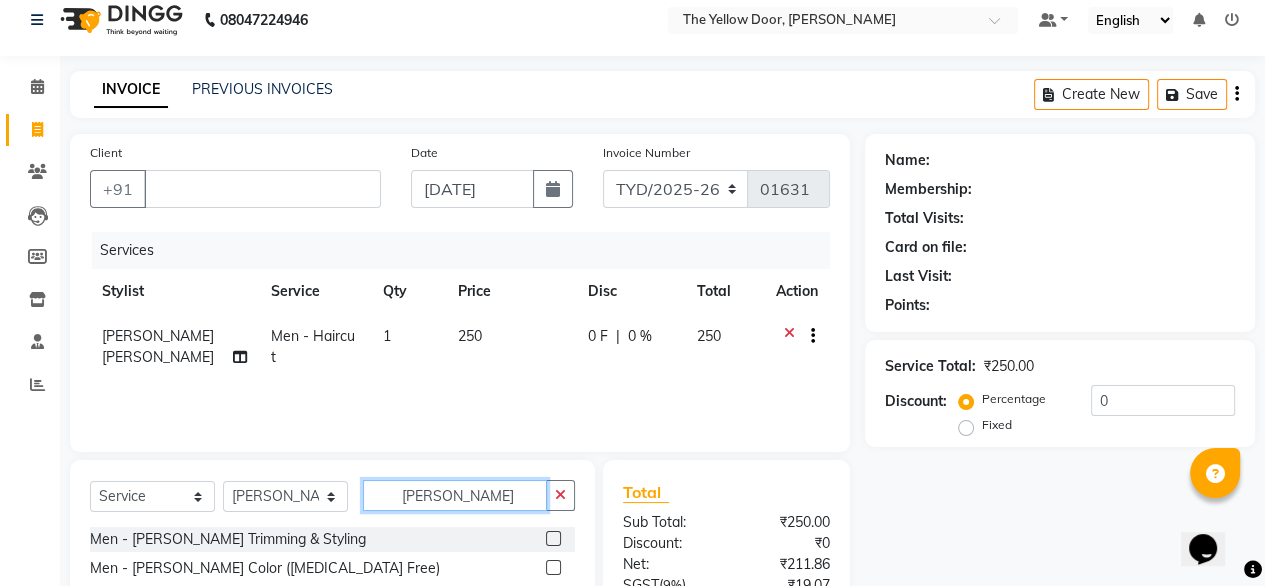type on "beard" 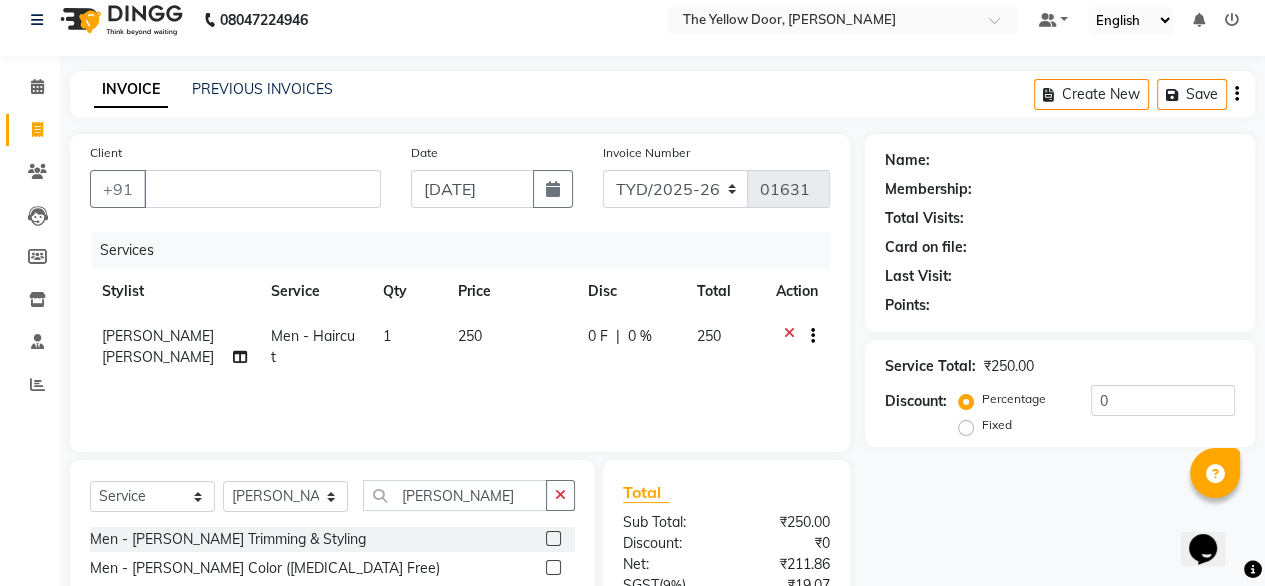click 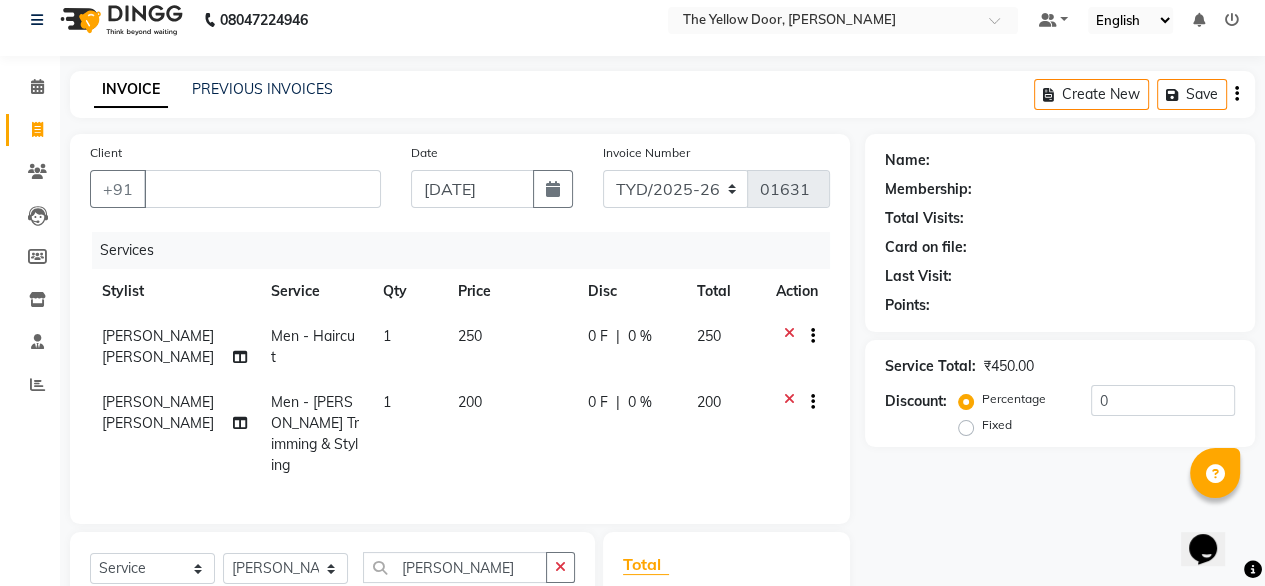 checkbox on "false" 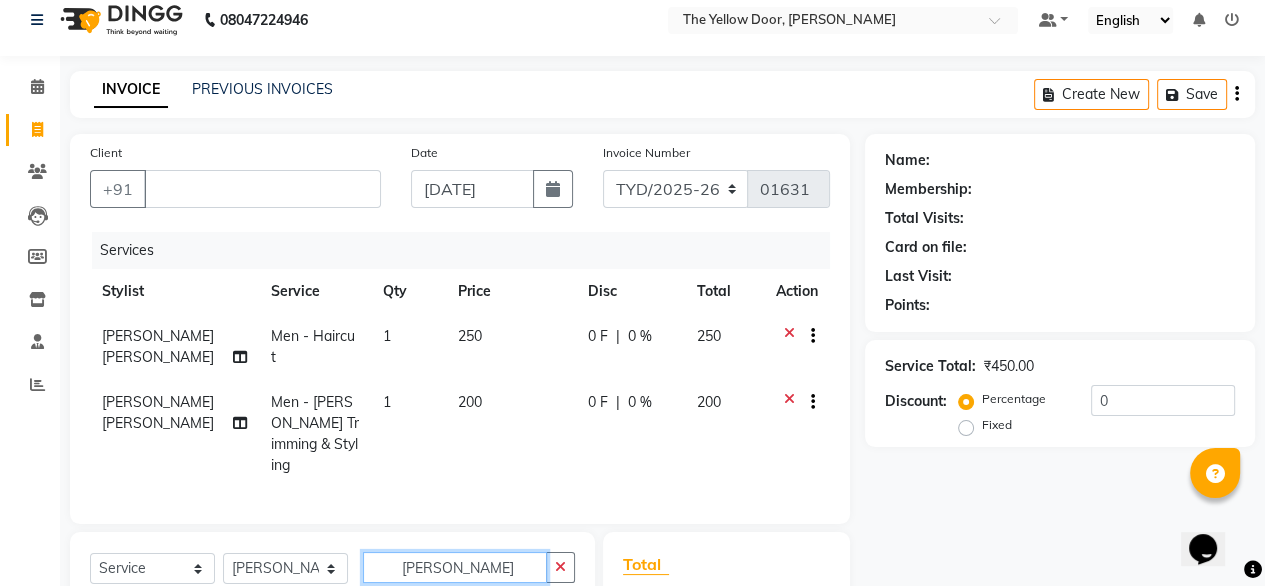 click on "beard" 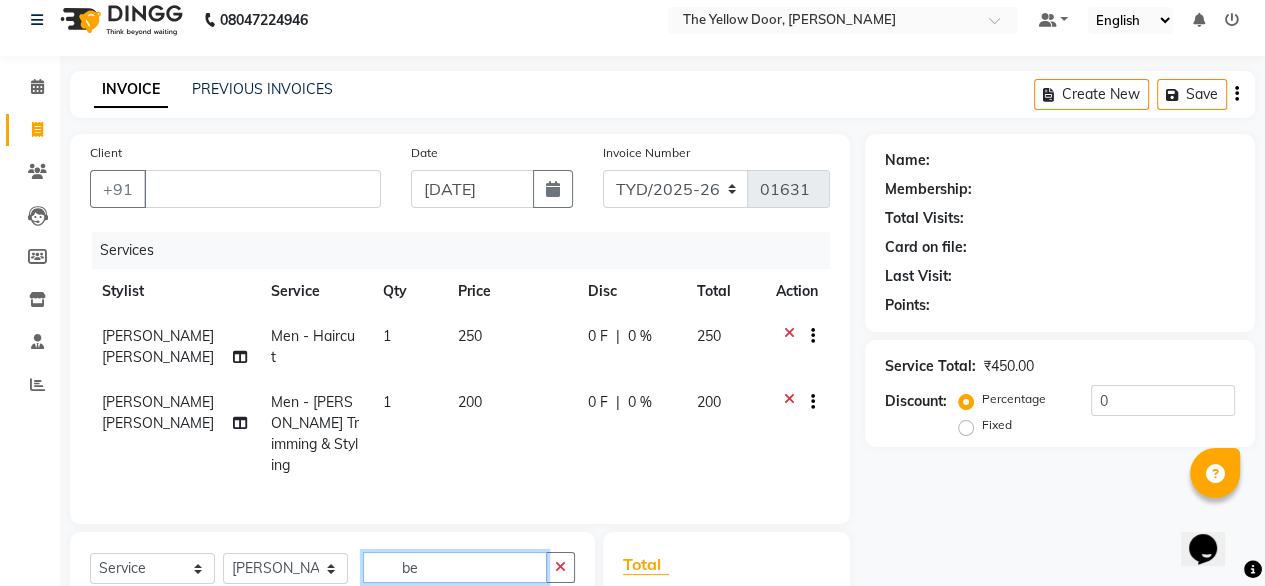 type on "b" 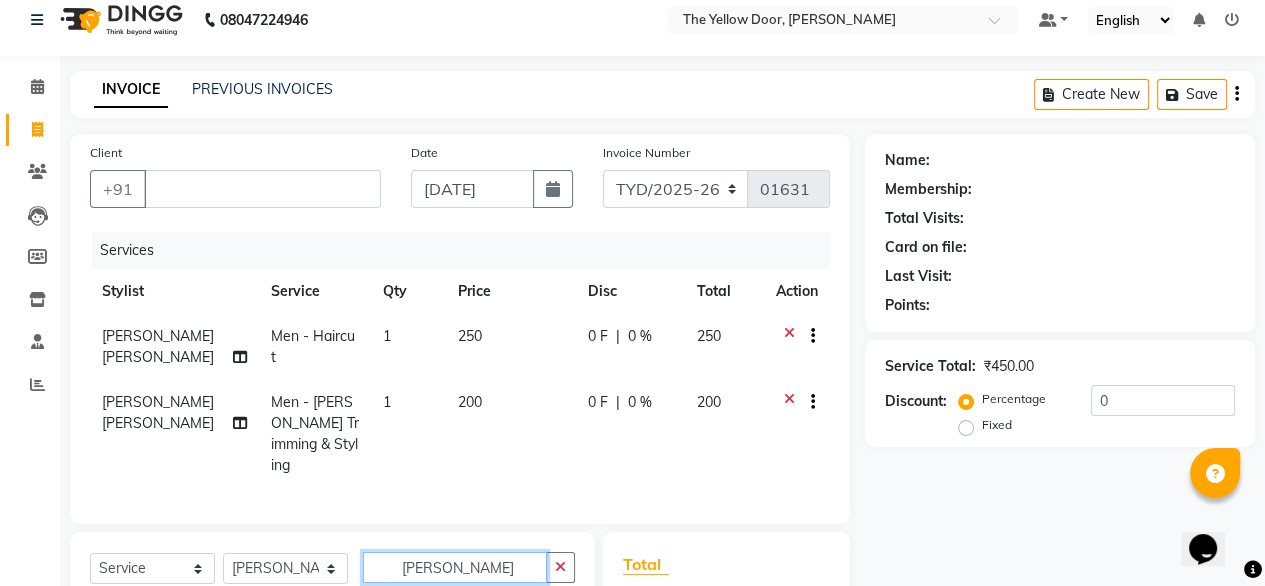scroll, scrollTop: 264, scrollLeft: 0, axis: vertical 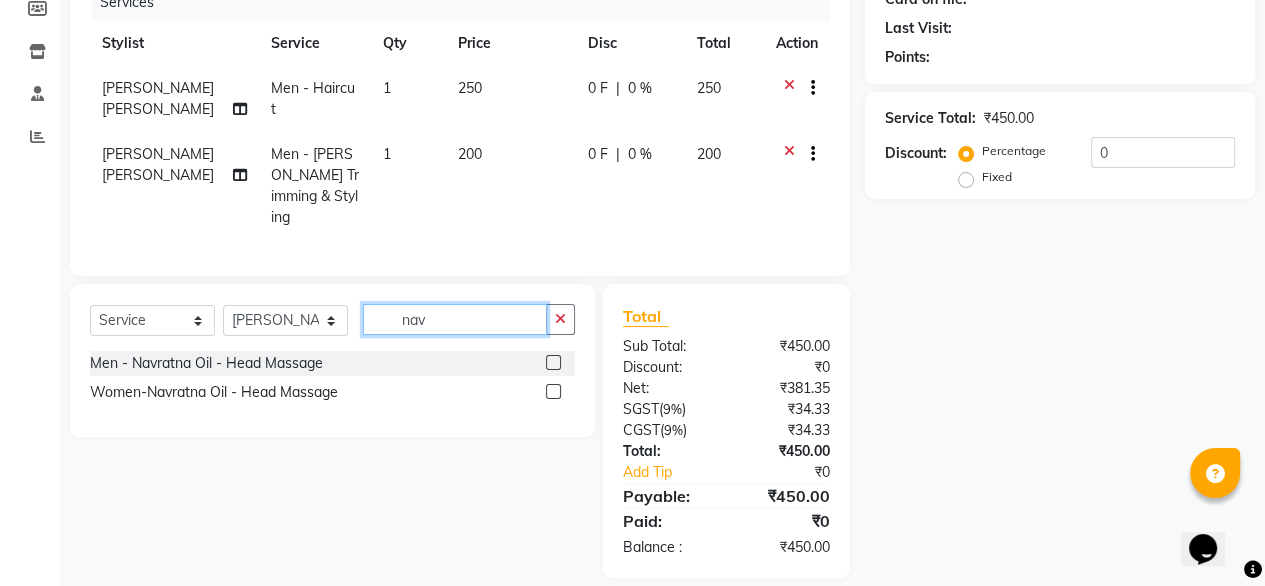 type on "nav" 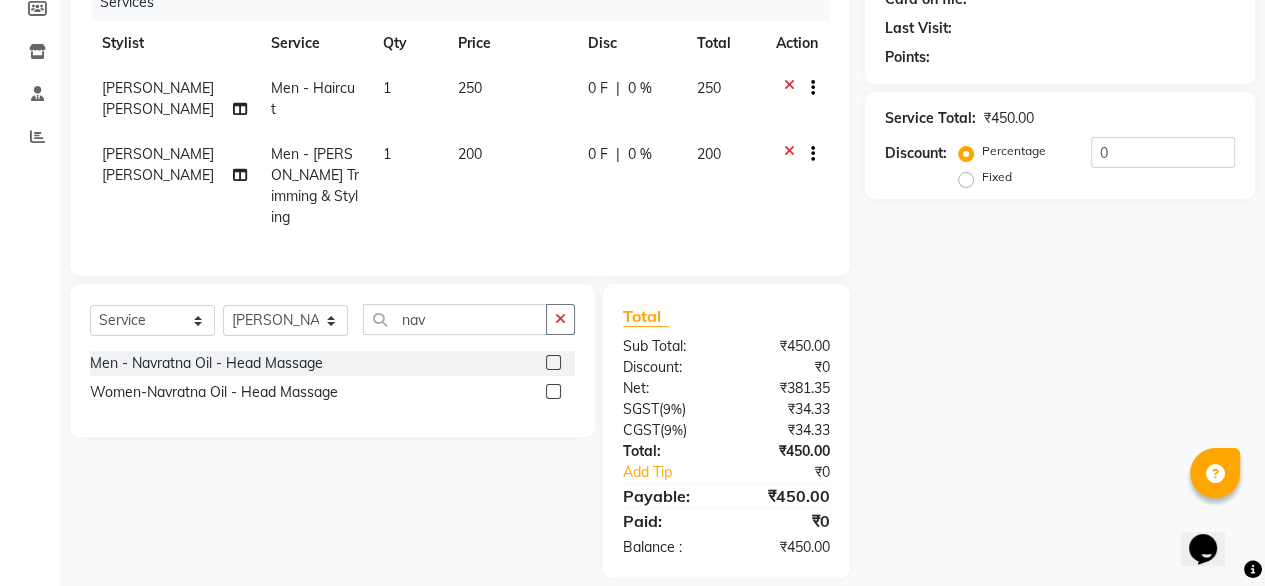click 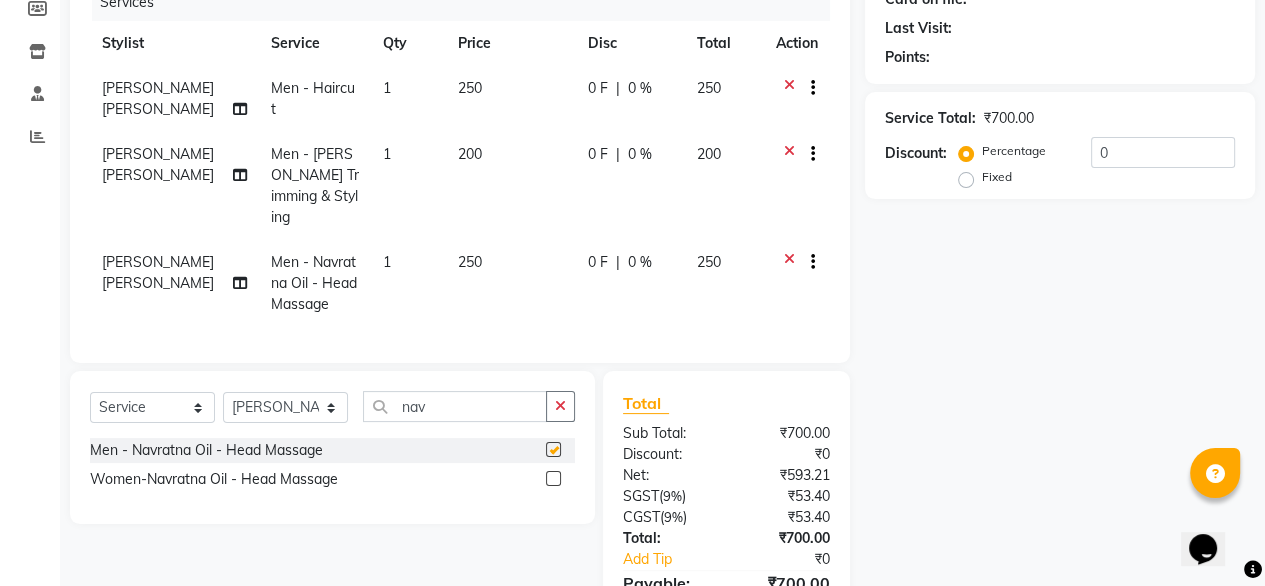 checkbox on "false" 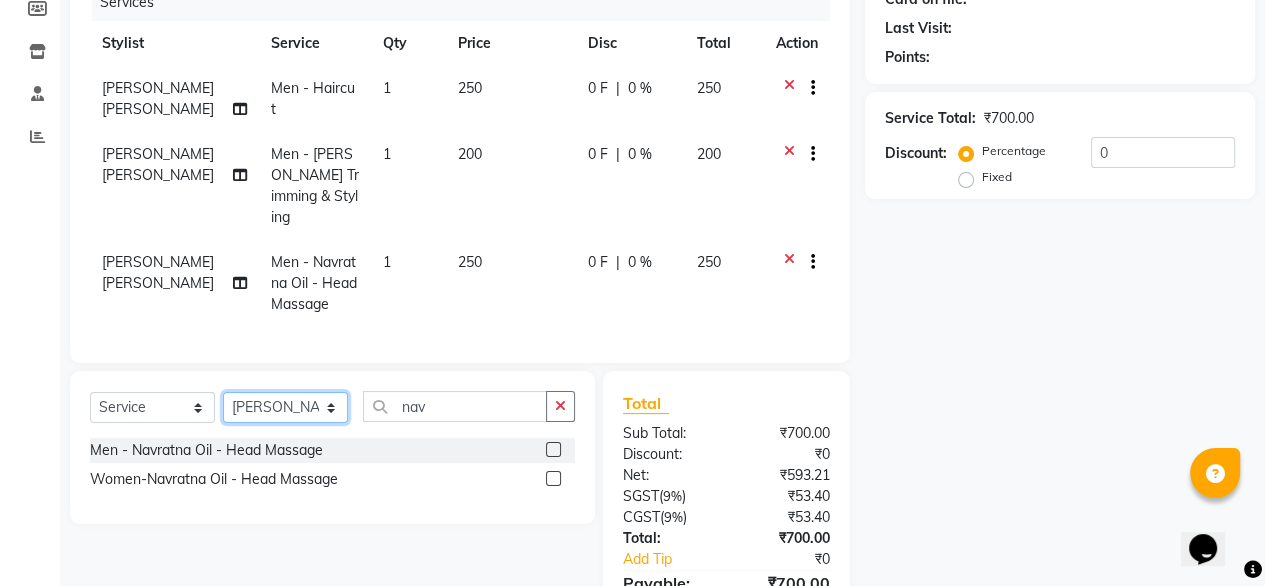 click on "Select Stylist [PERSON_NAME] [PERSON_NAME] [PERSON_NAME] Housekeeping Kaku Manager [PERSON_NAME]" 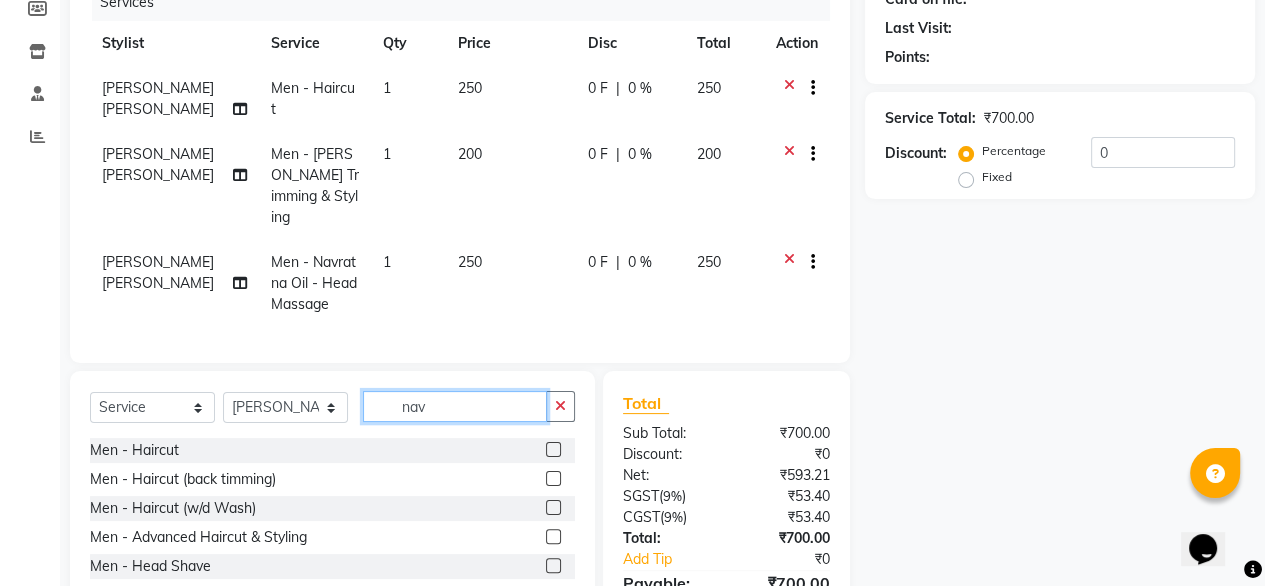 click on "nav" 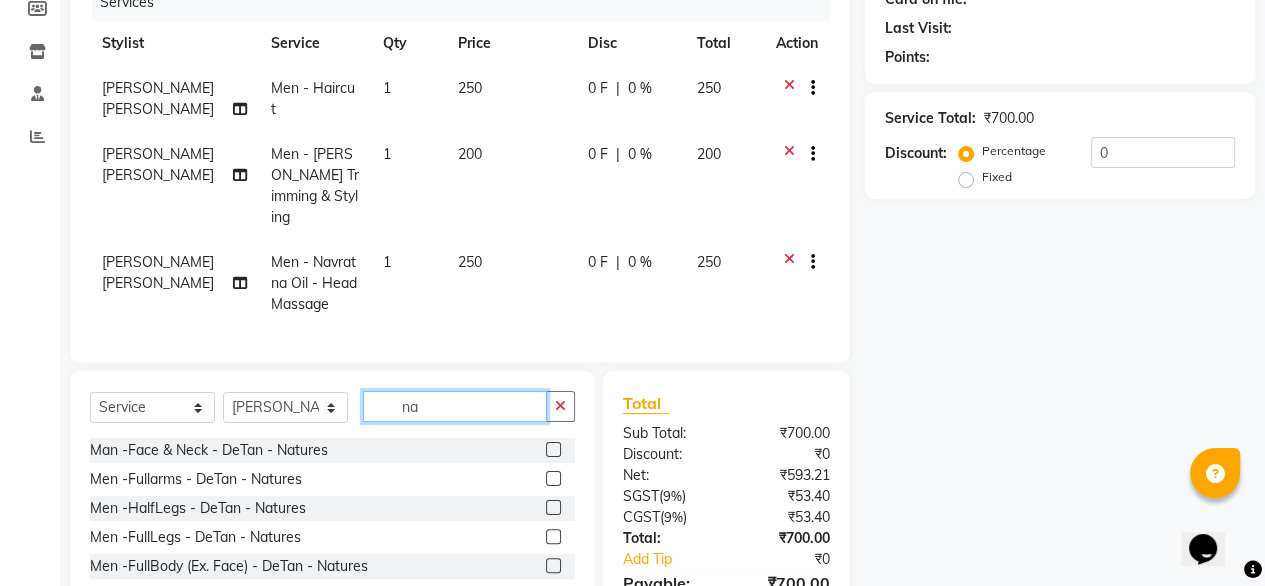 type on "n" 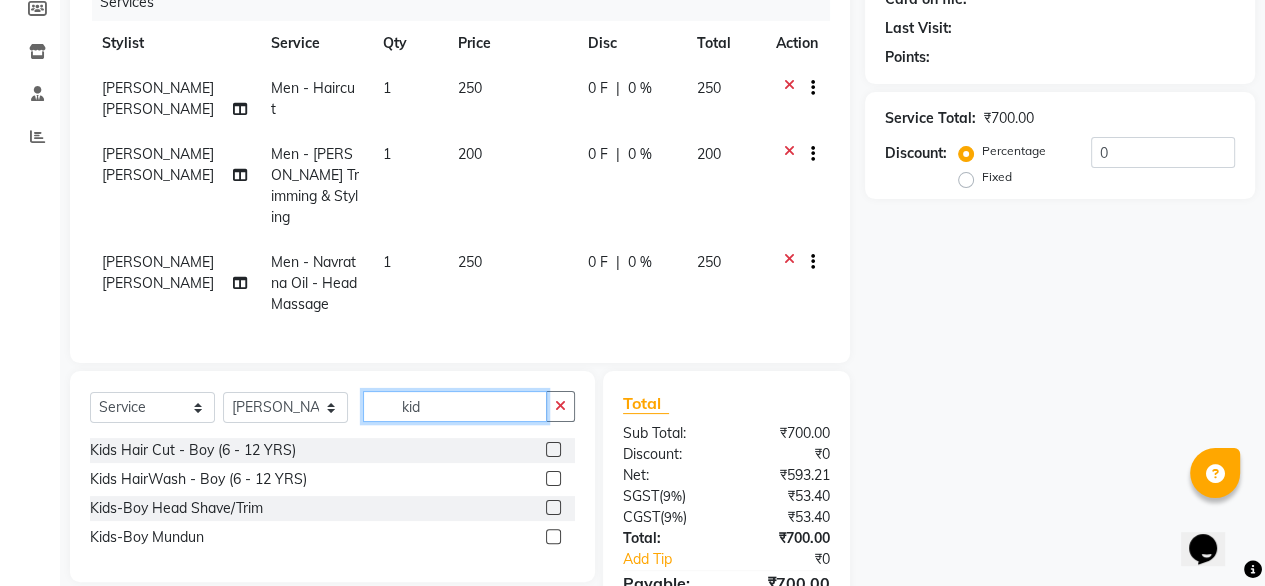type on "kid" 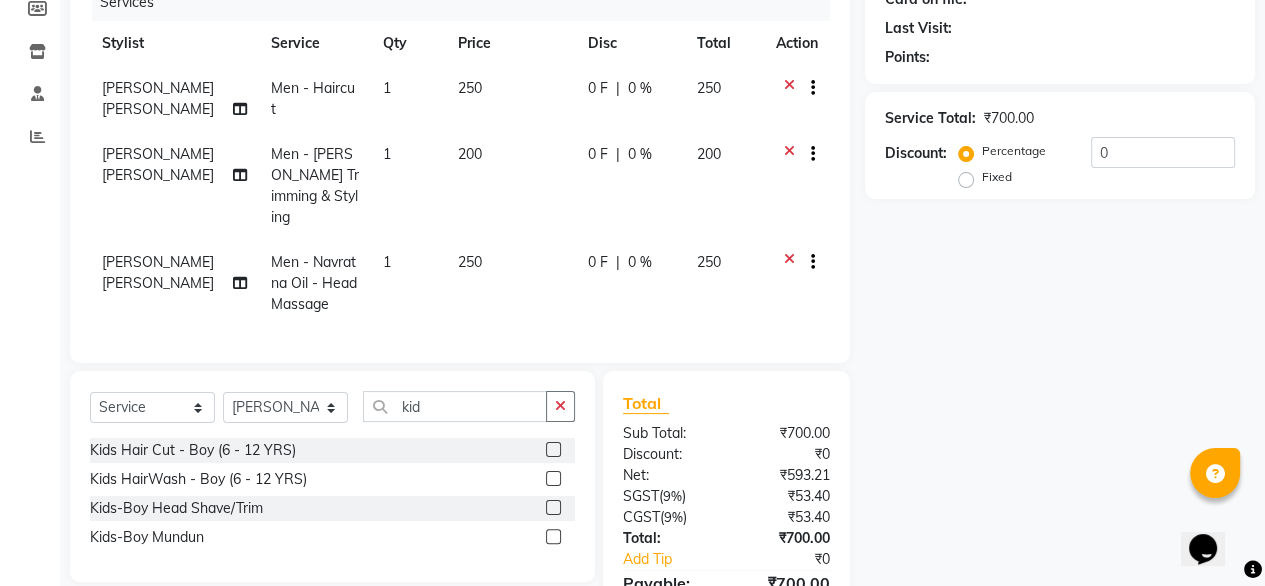 click 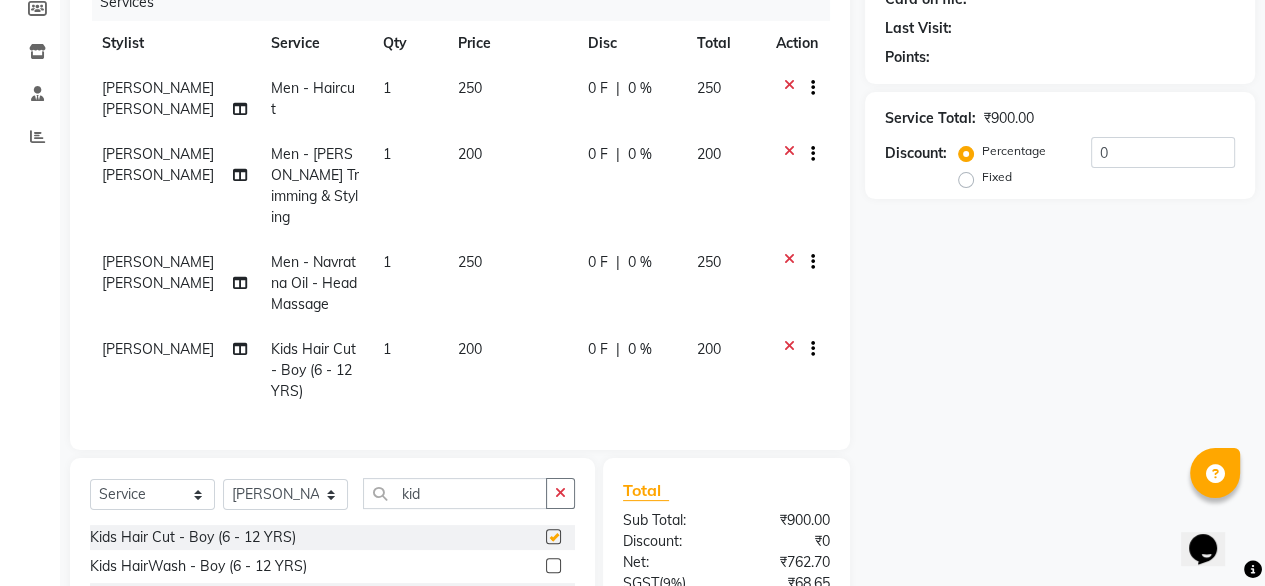 checkbox on "false" 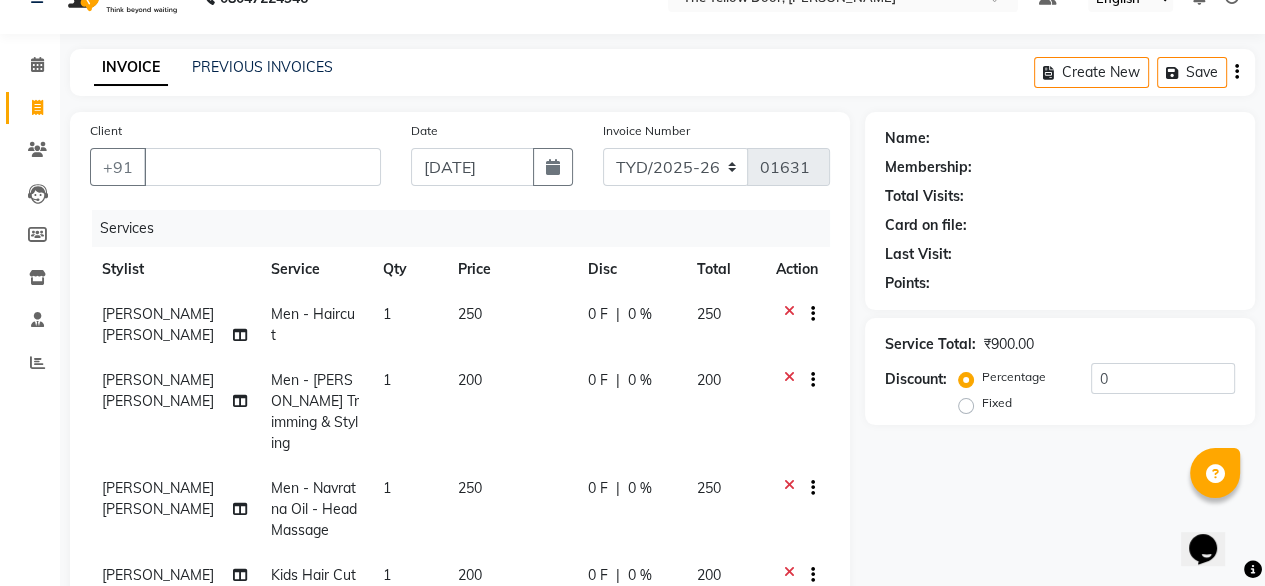 scroll, scrollTop: 0, scrollLeft: 0, axis: both 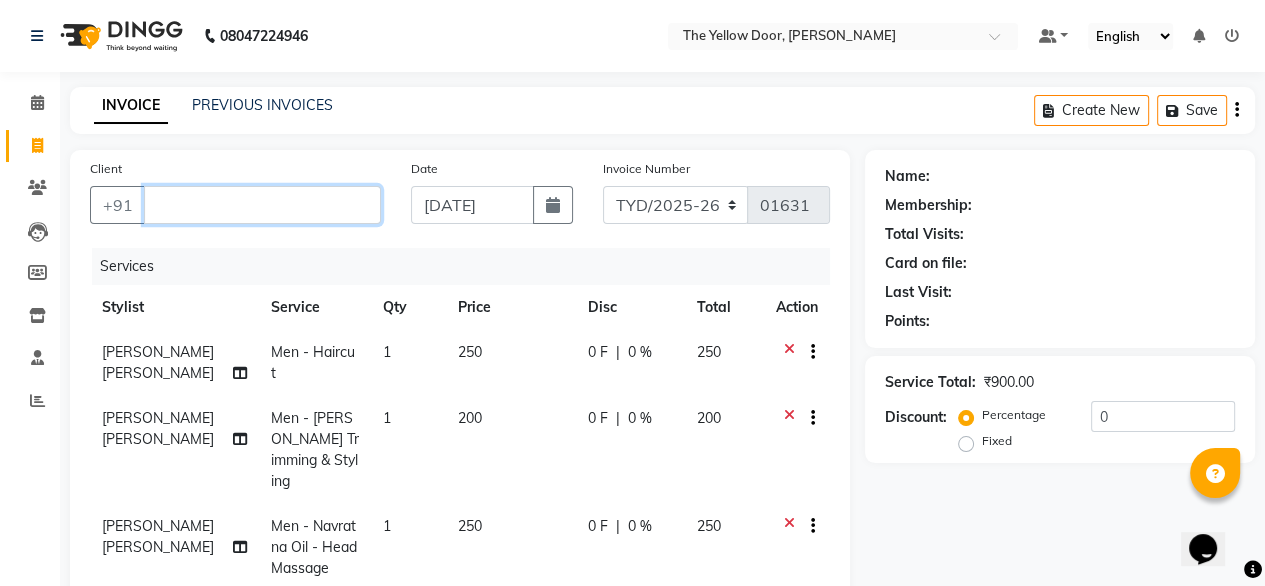 click on "Client" at bounding box center [262, 205] 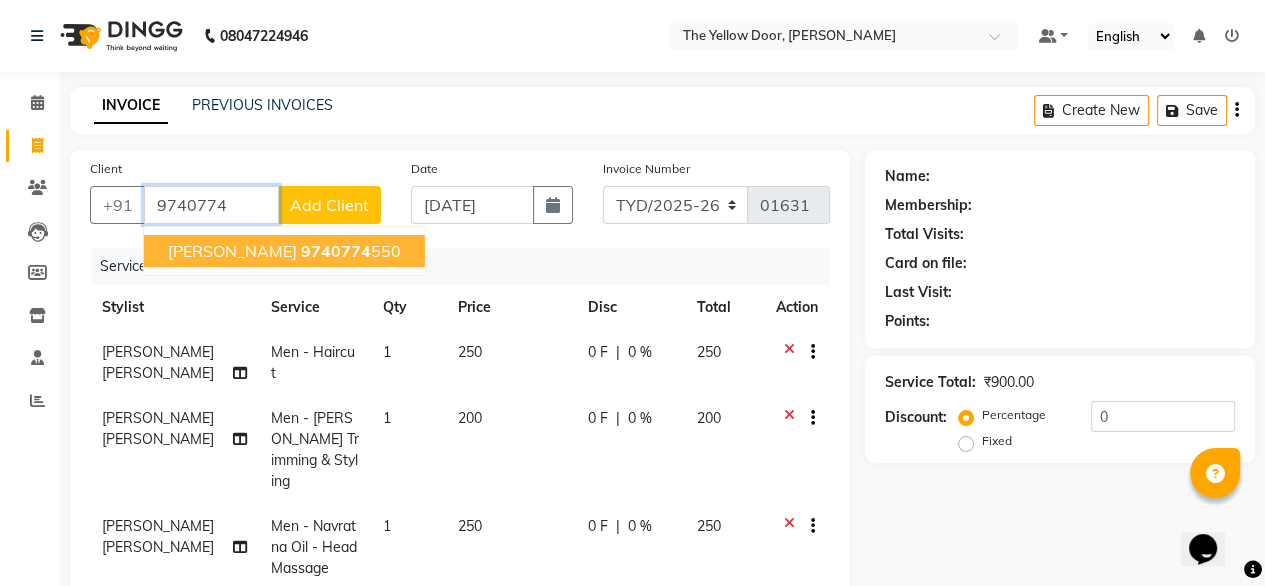 click on "9740774" 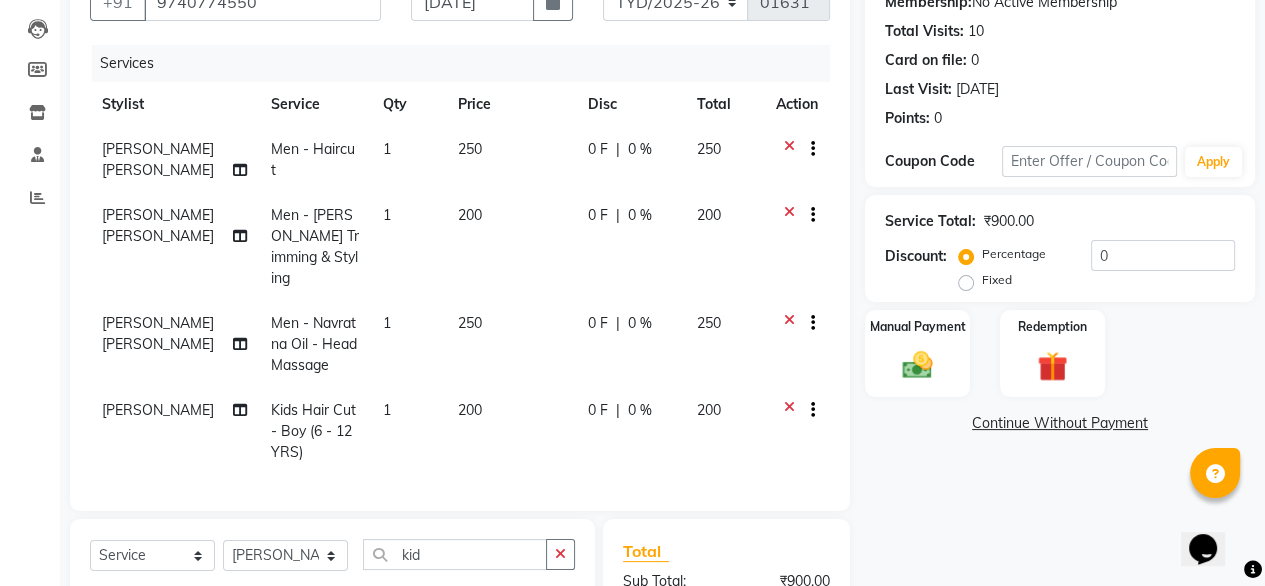 scroll, scrollTop: 0, scrollLeft: 0, axis: both 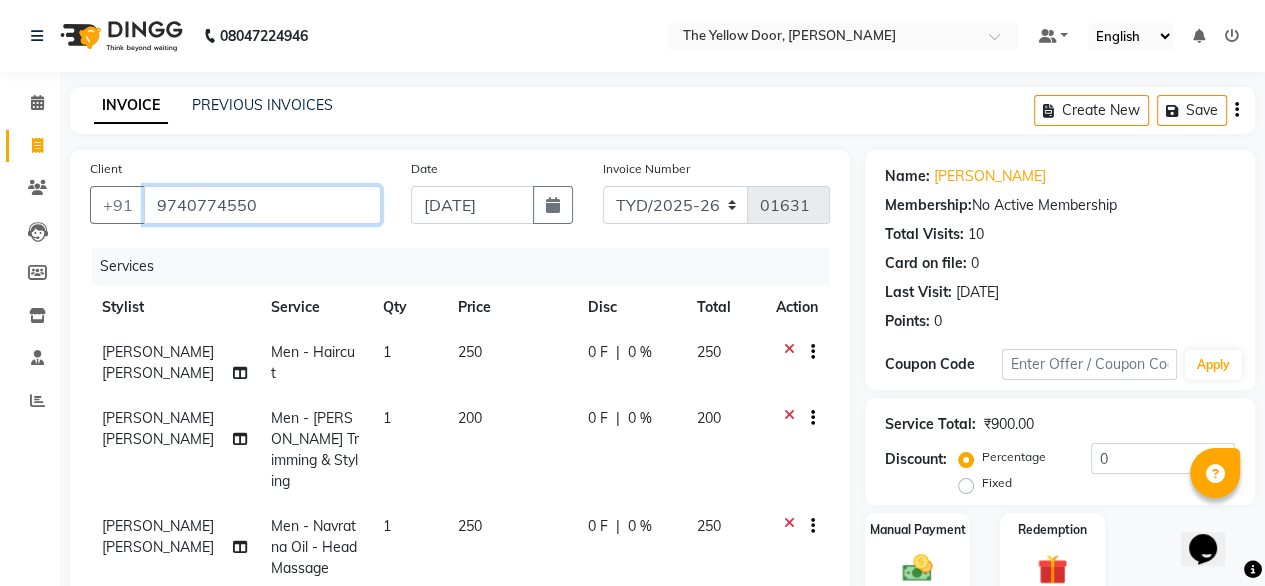 click on "9740774550" at bounding box center (262, 205) 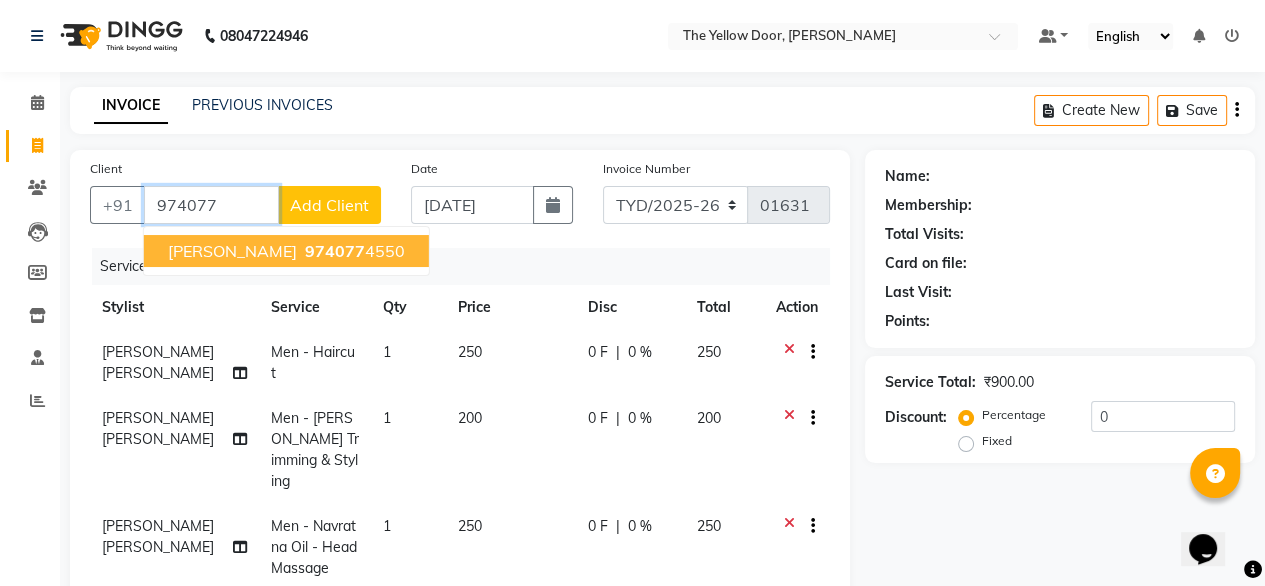 click on "974077 4550" at bounding box center [353, 251] 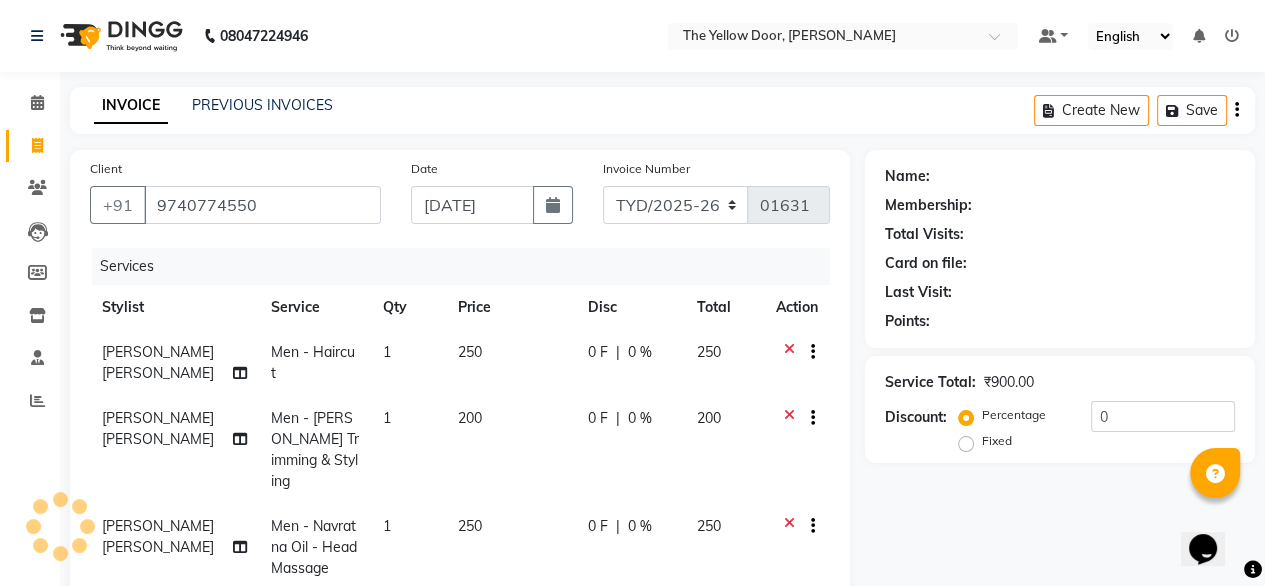 select on "1: Object" 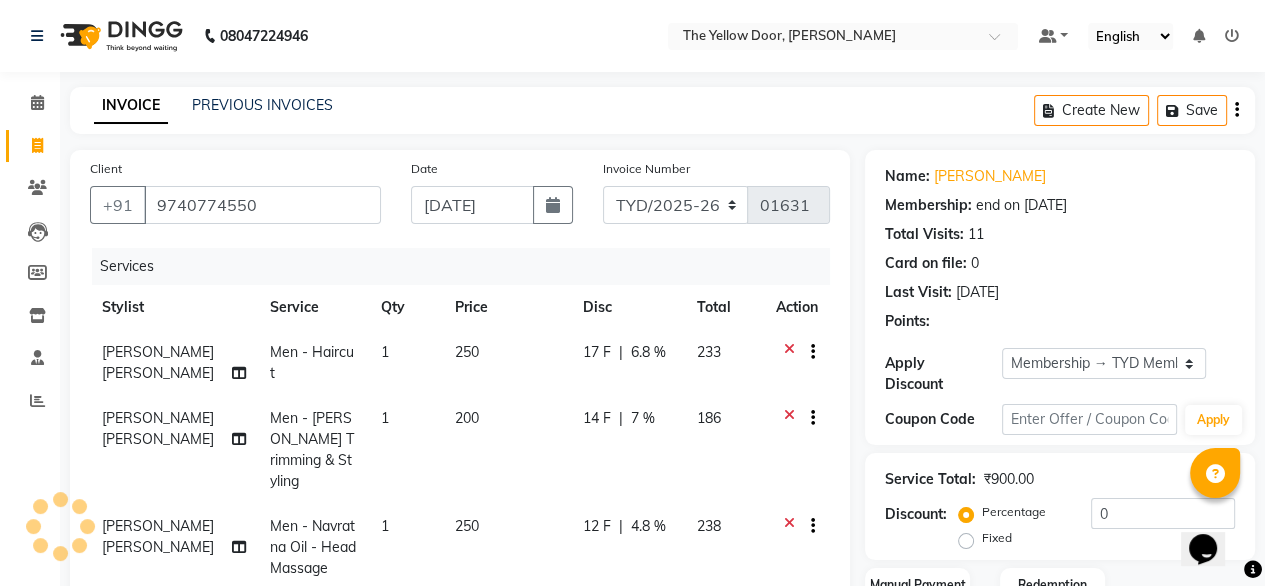 radio on "false" 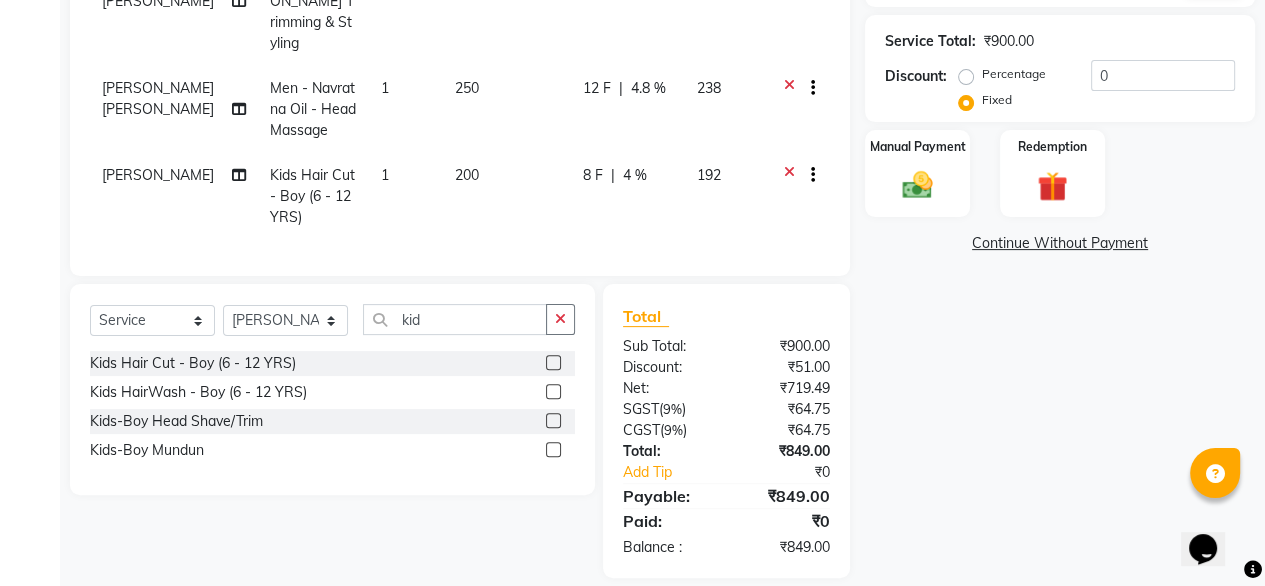scroll, scrollTop: 437, scrollLeft: 0, axis: vertical 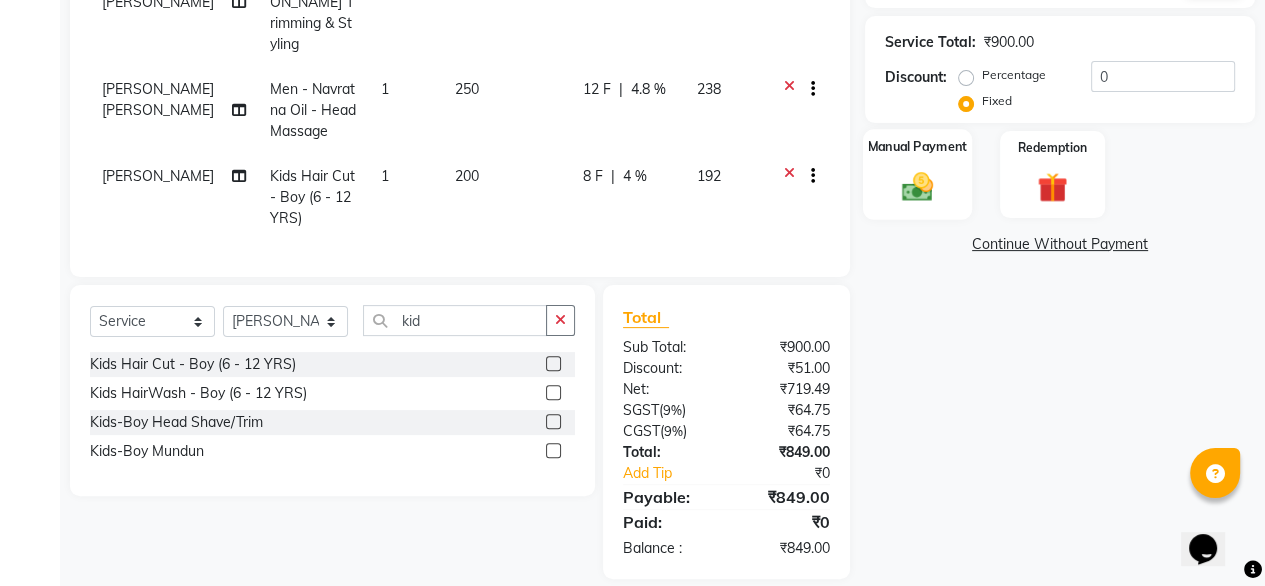 click 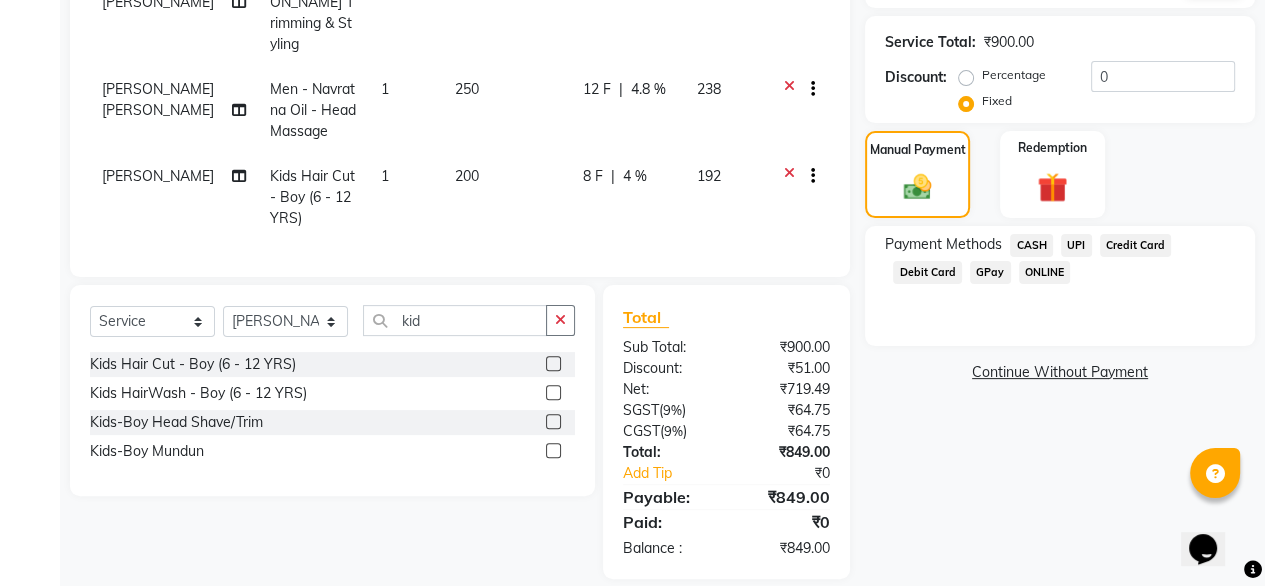 click on "UPI" 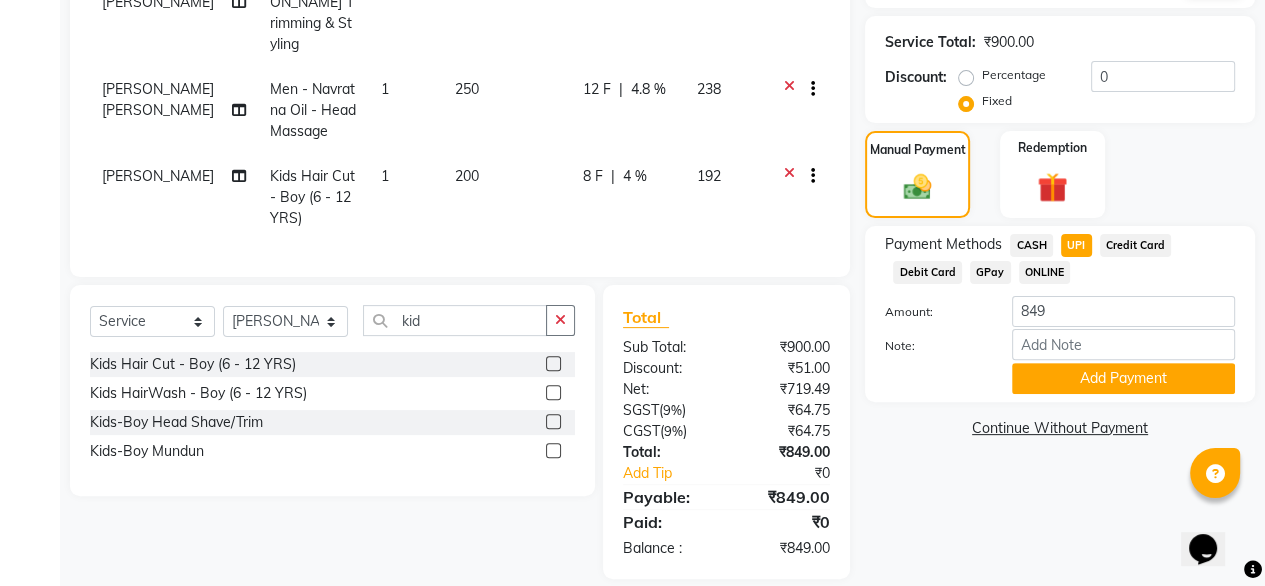 scroll, scrollTop: 438, scrollLeft: 0, axis: vertical 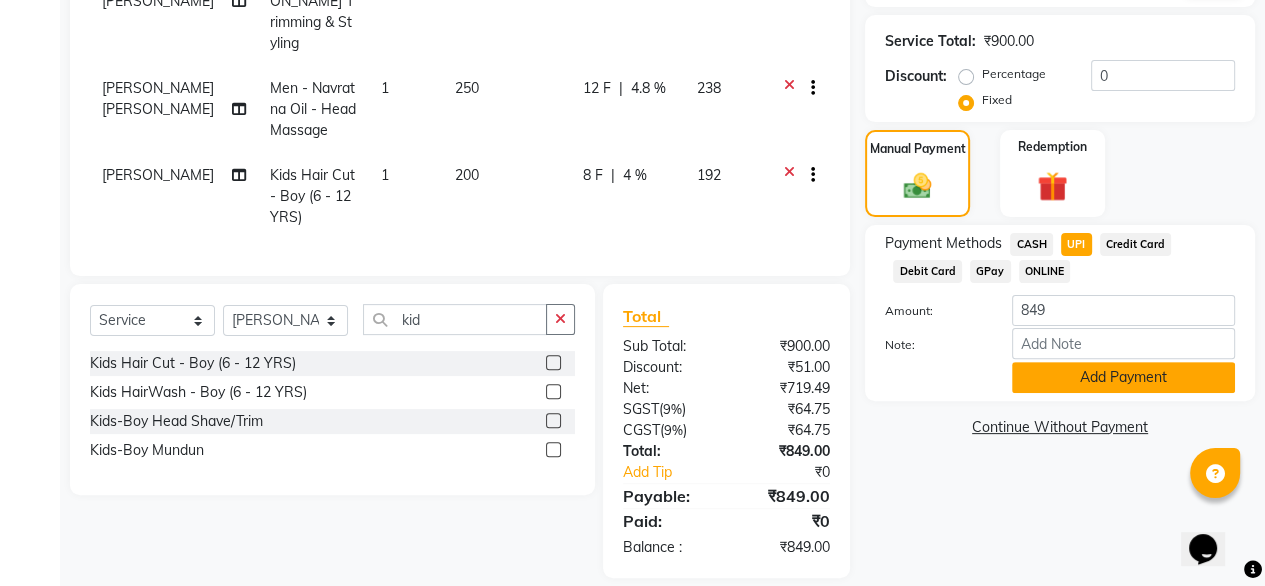 click on "Add Payment" 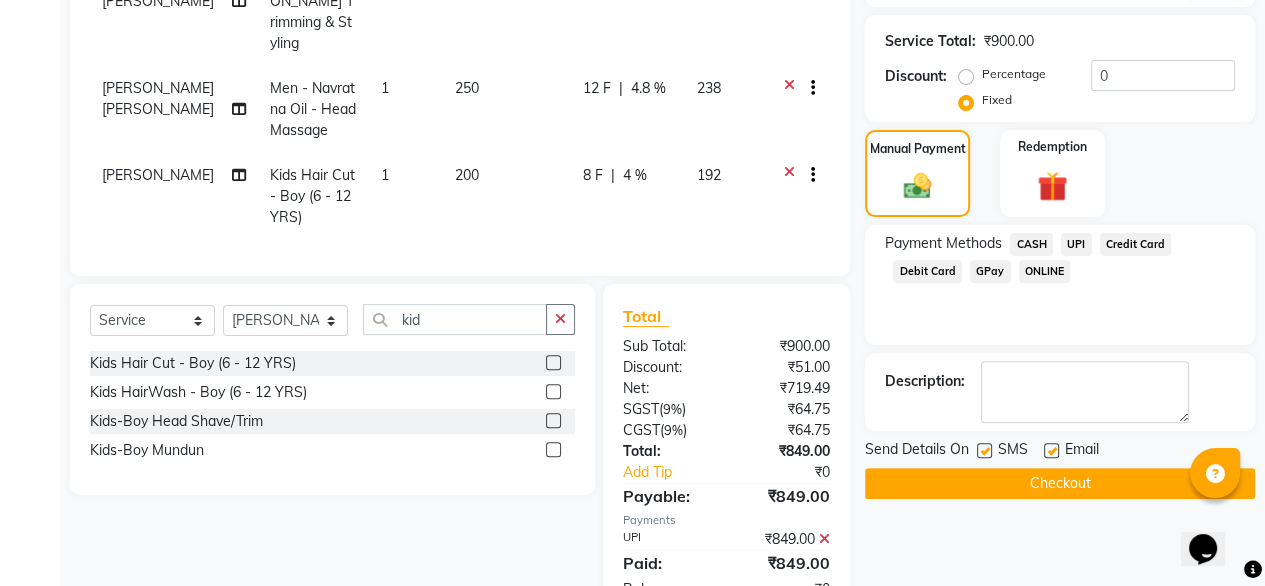 scroll, scrollTop: 480, scrollLeft: 0, axis: vertical 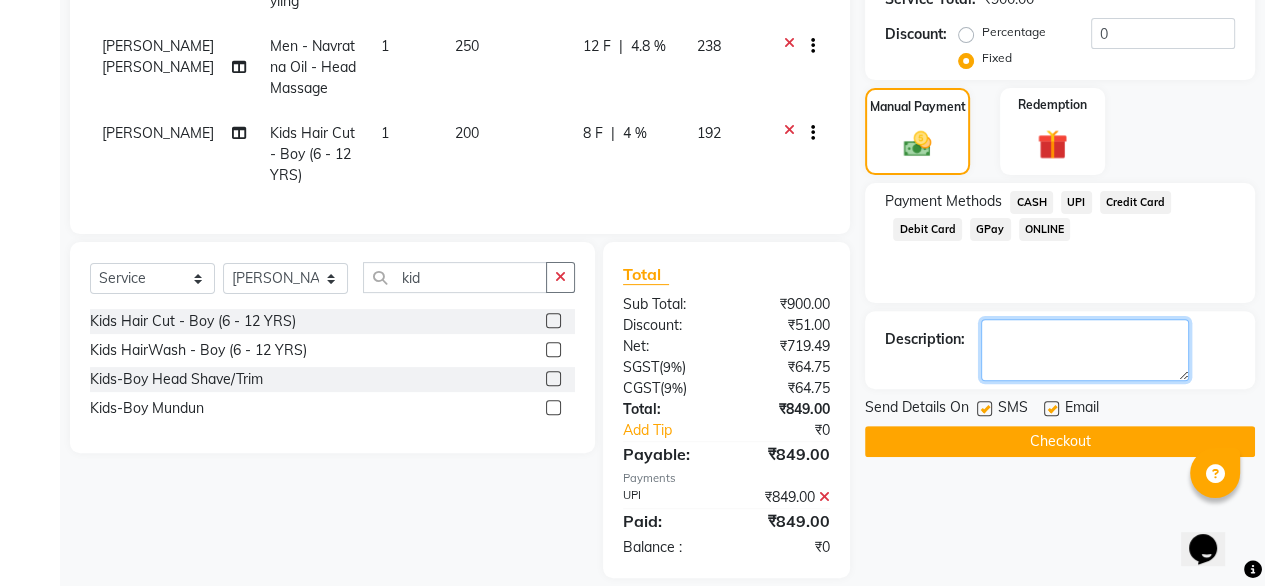click 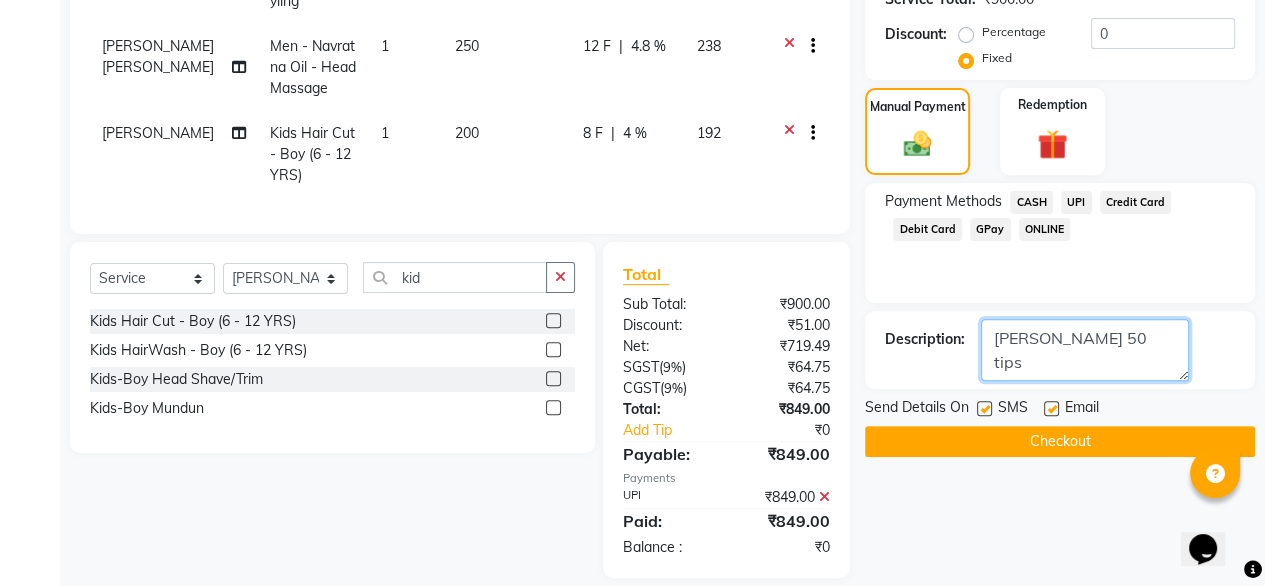 type on "deena 50 tips" 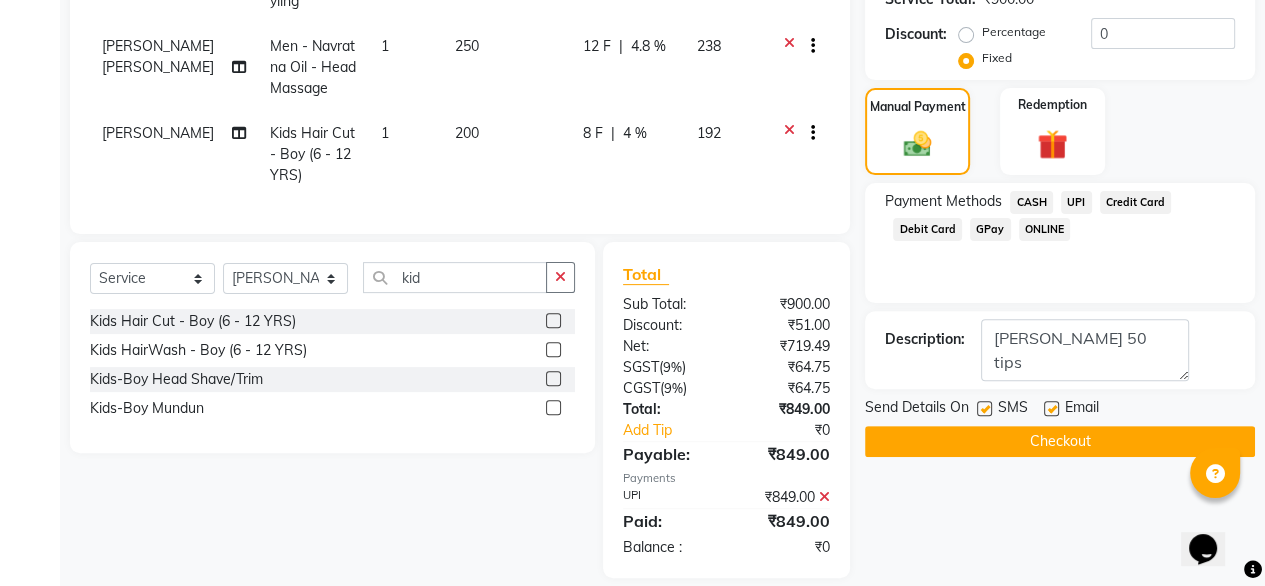 click on "Checkout" 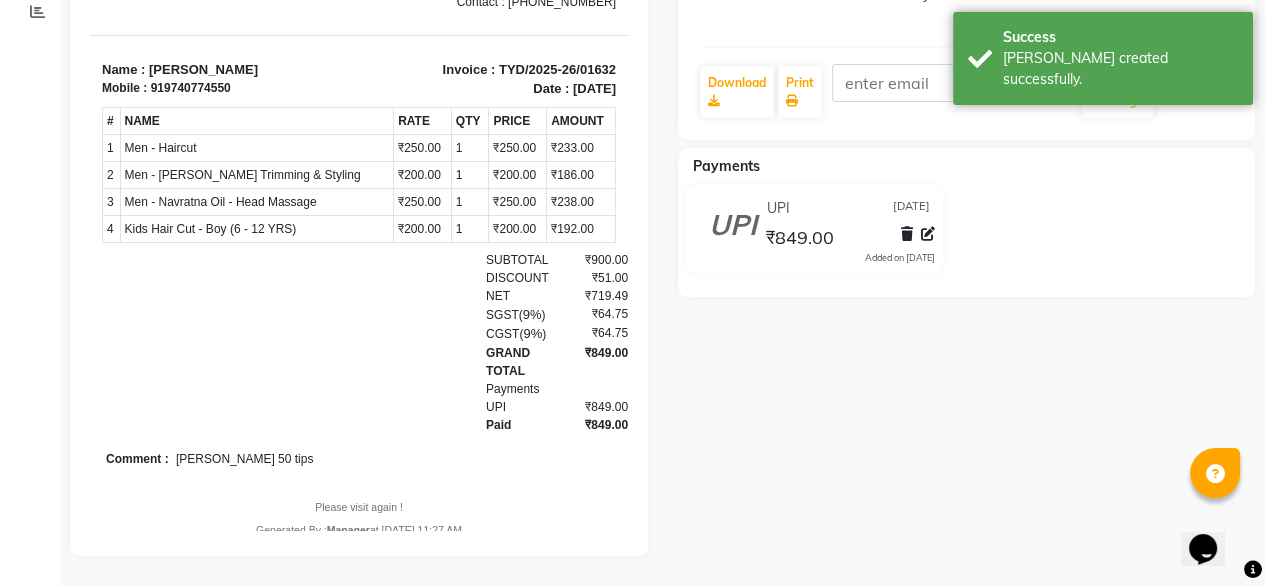 scroll, scrollTop: 0, scrollLeft: 0, axis: both 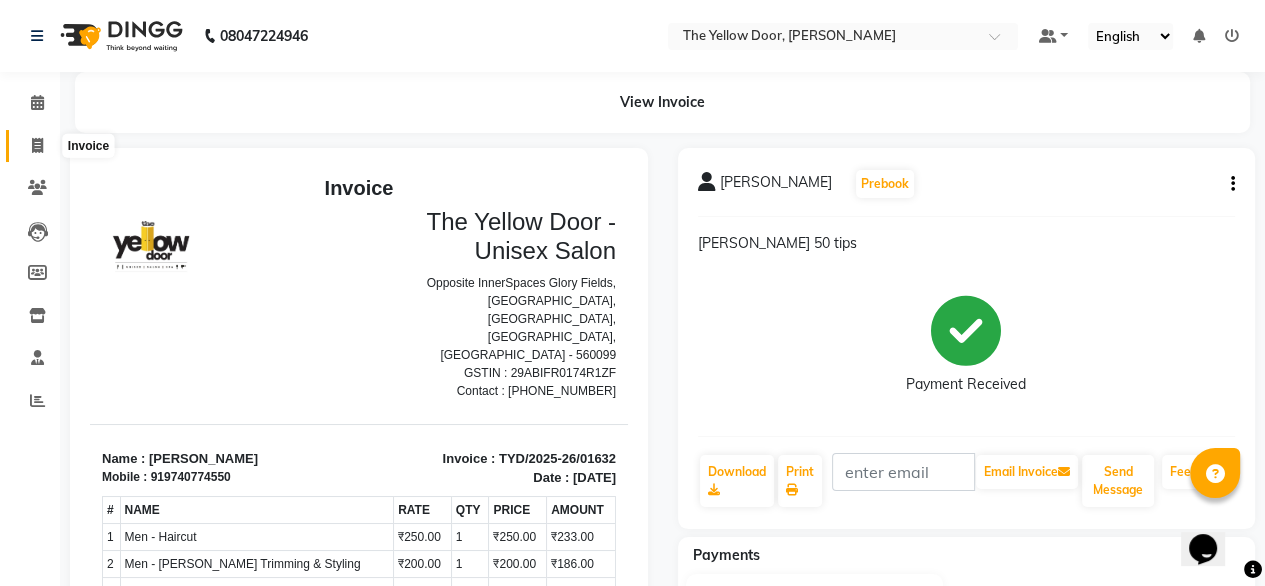 click 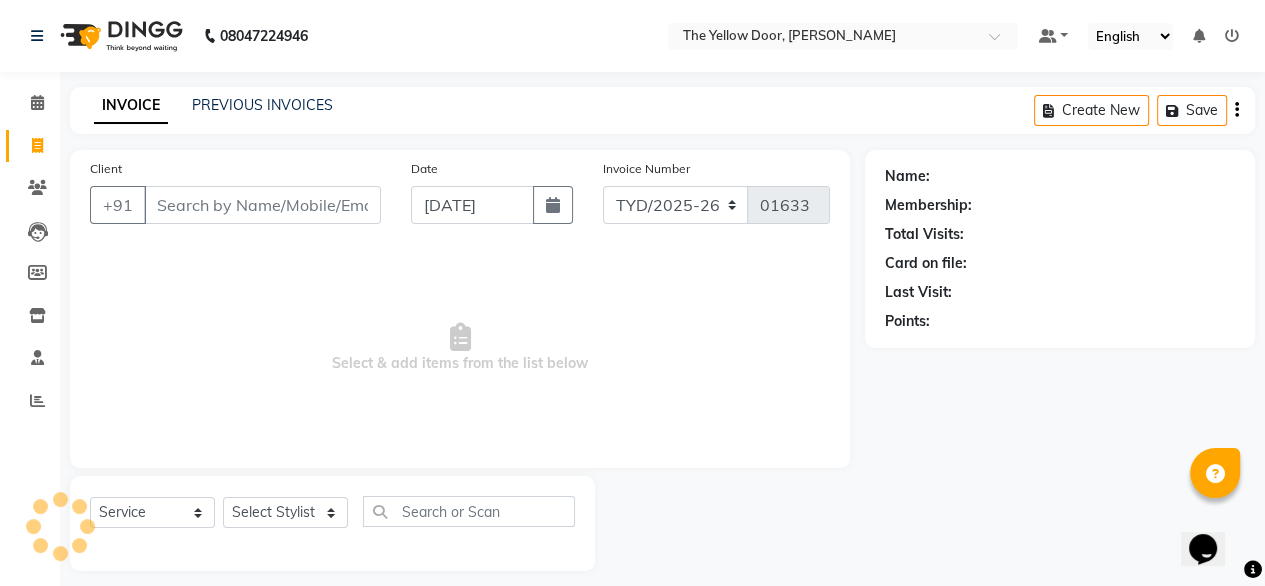 scroll, scrollTop: 16, scrollLeft: 0, axis: vertical 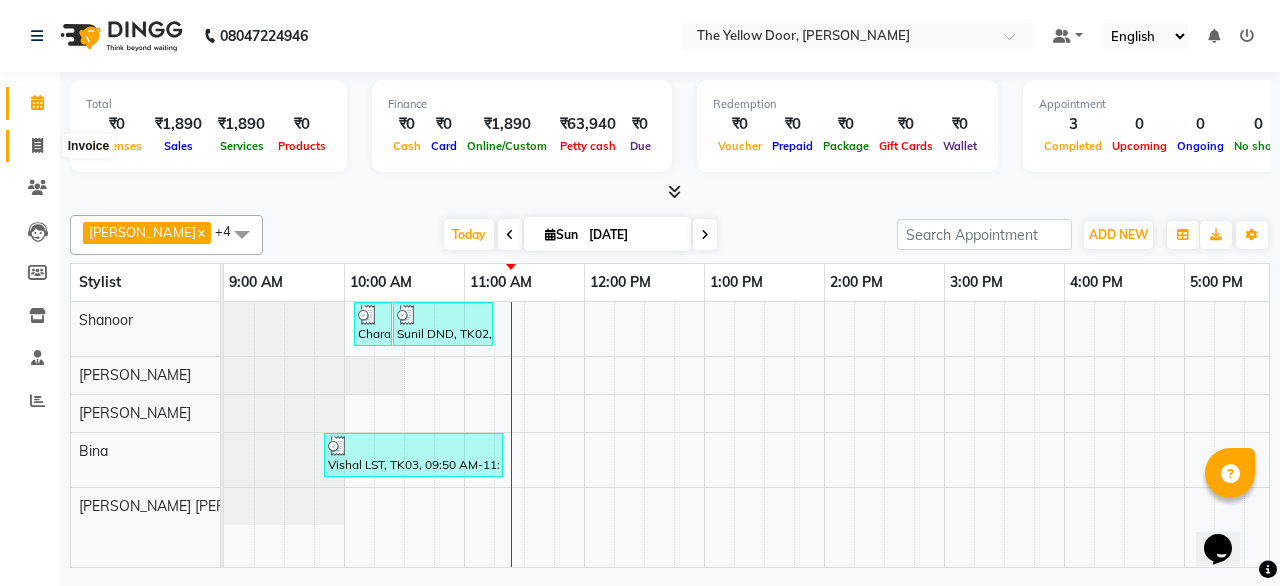 click 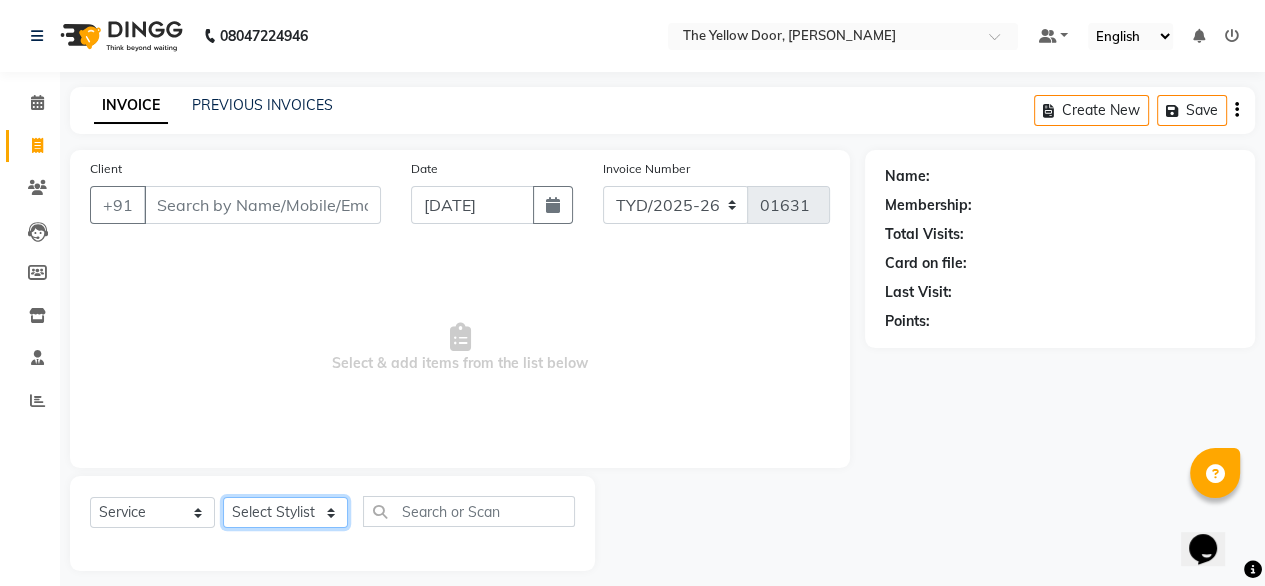 click on "Select Stylist [PERSON_NAME] [PERSON_NAME] [PERSON_NAME] Housekeeping Kaku Manager [PERSON_NAME]" 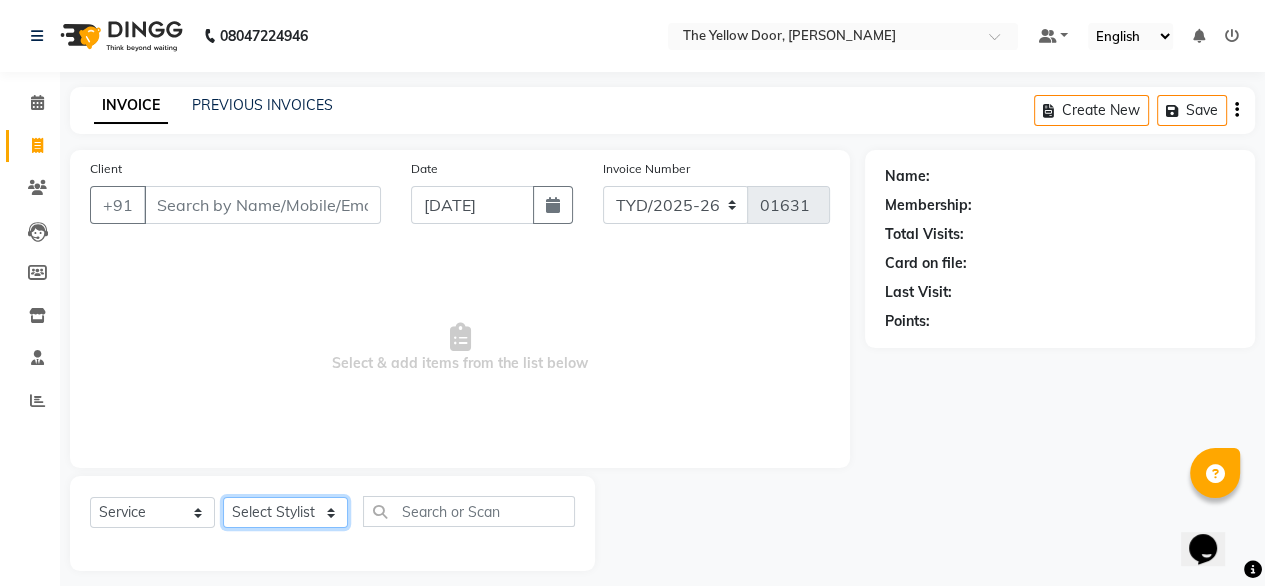 select on "71545" 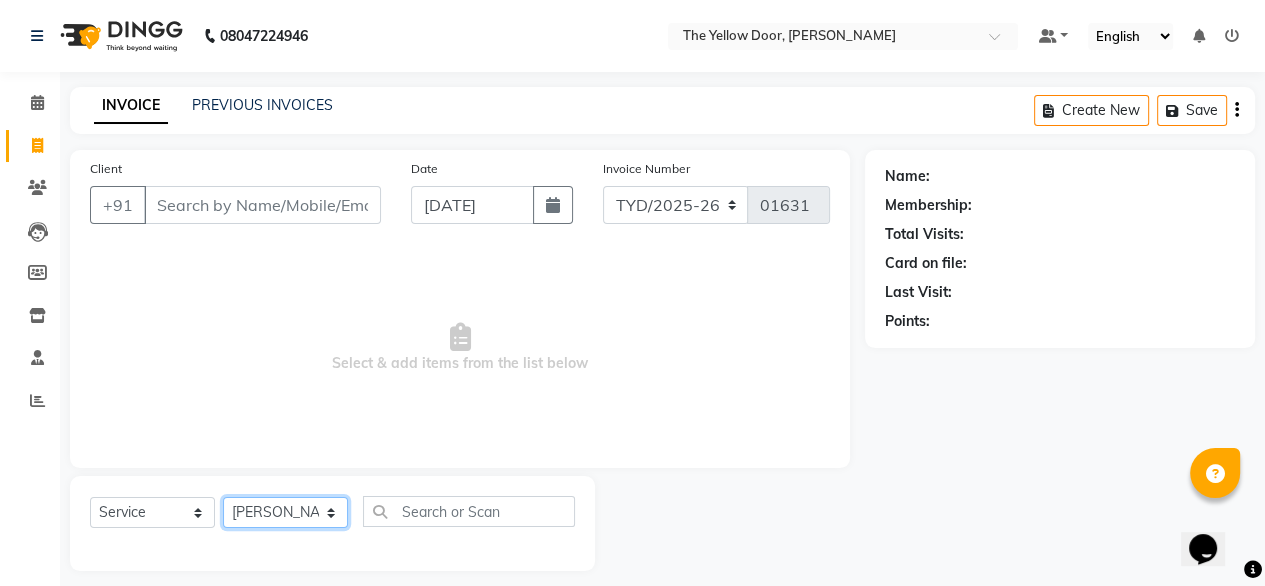 click on "Select Stylist [PERSON_NAME] [PERSON_NAME] [PERSON_NAME] Housekeeping Kaku Manager [PERSON_NAME]" 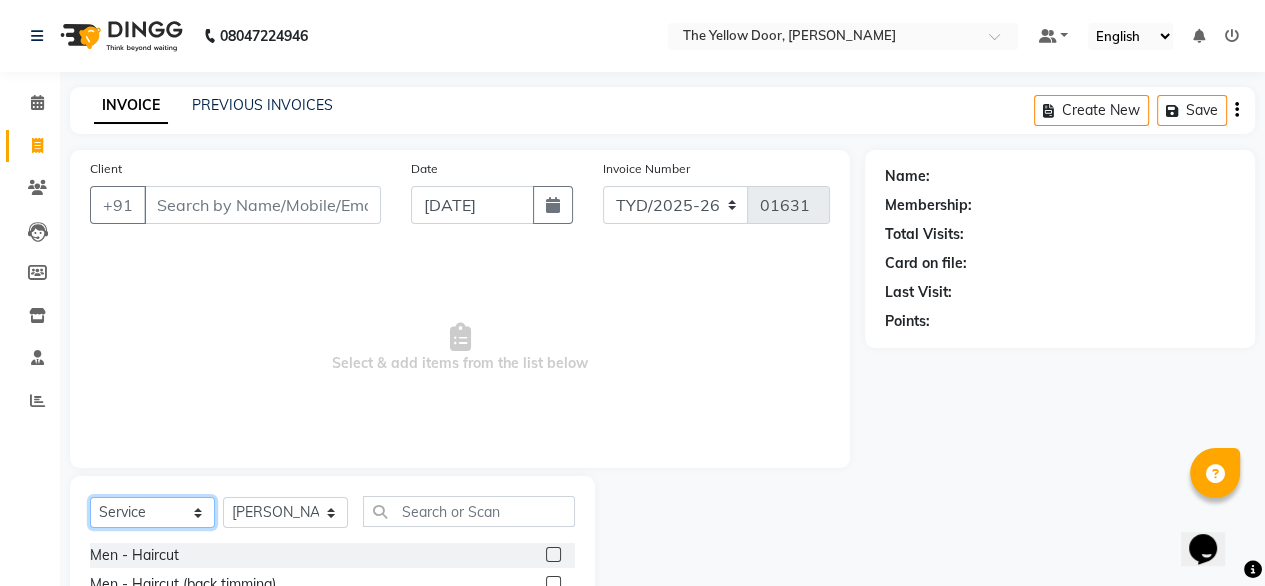 click on "Select  Service  Product  Membership  Package Voucher Prepaid Gift Card" 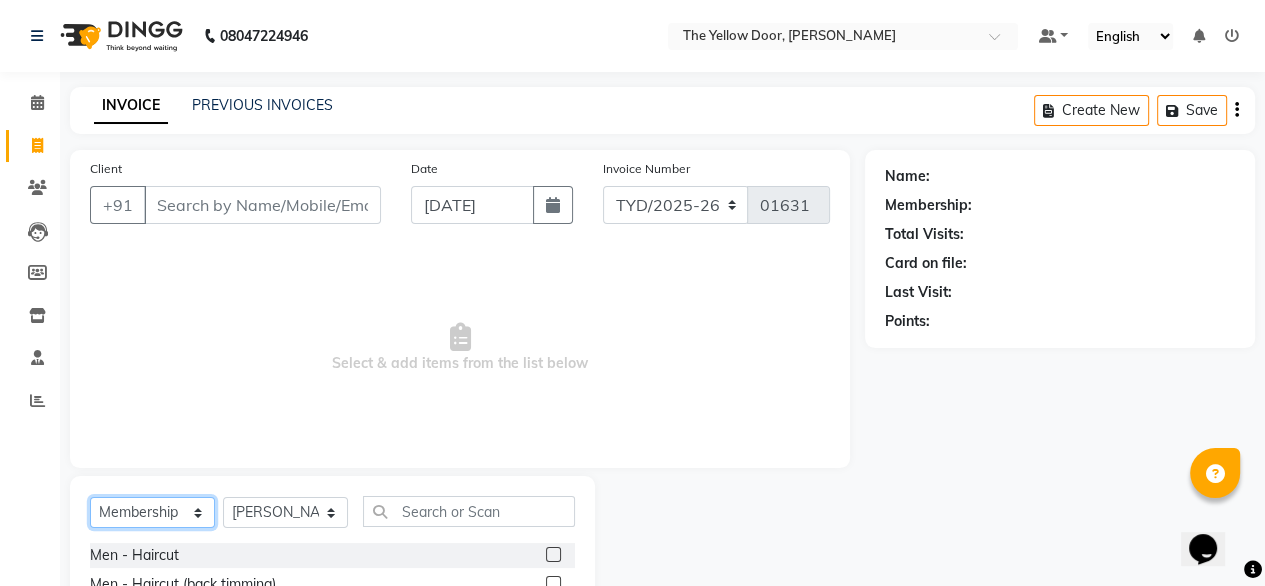 click on "Select  Service  Product  Membership  Package Voucher Prepaid Gift Card" 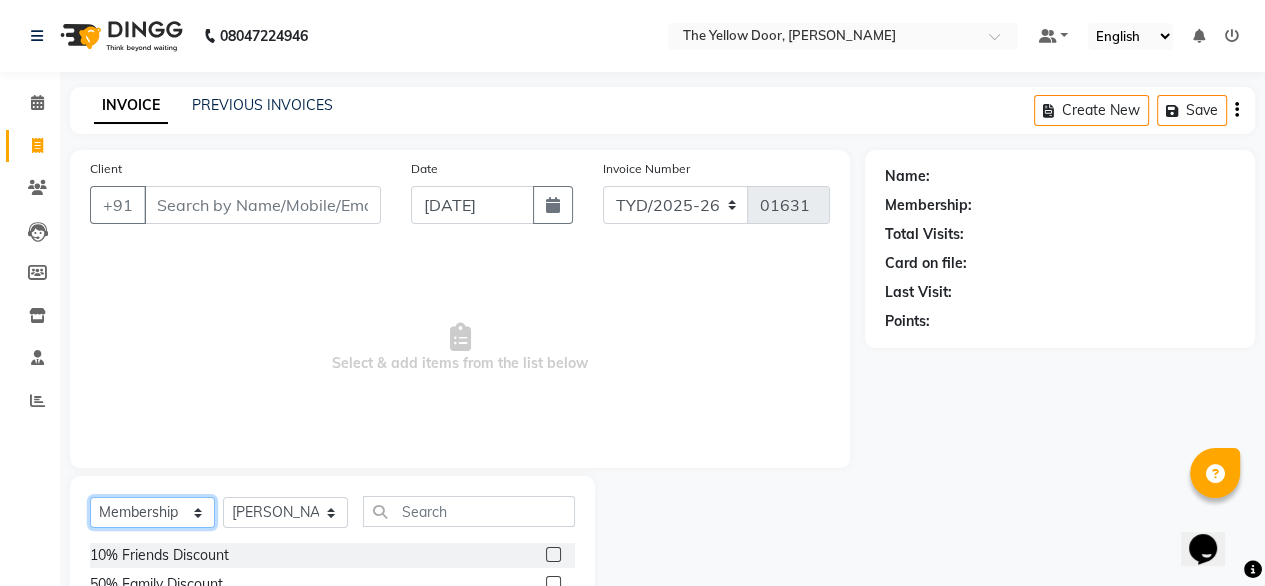 scroll, scrollTop: 132, scrollLeft: 0, axis: vertical 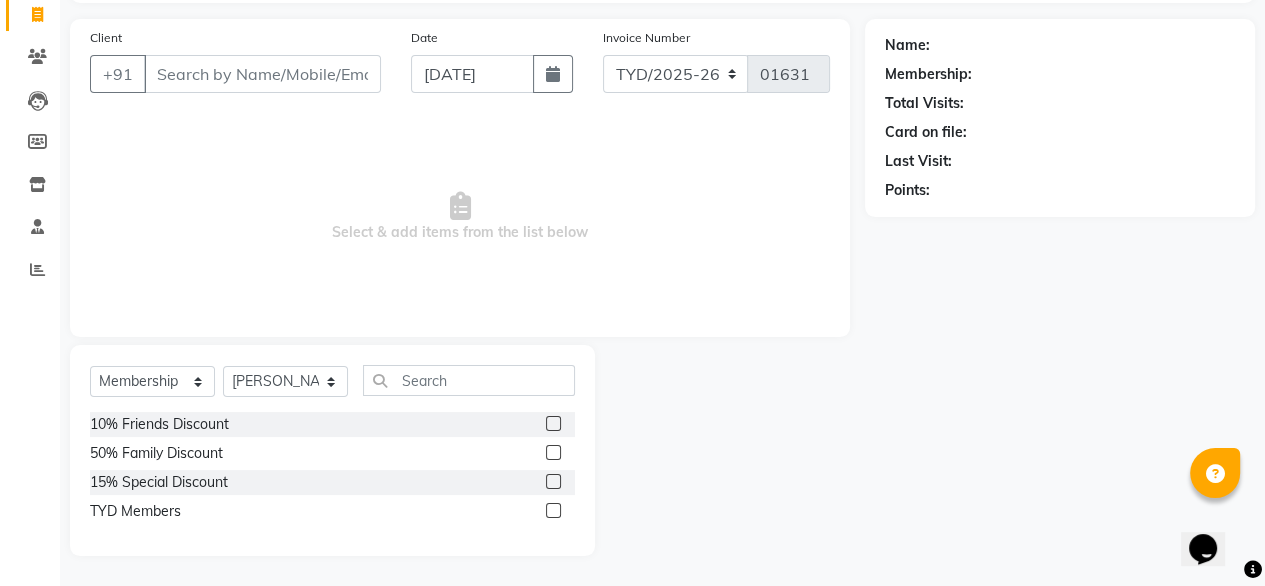 click 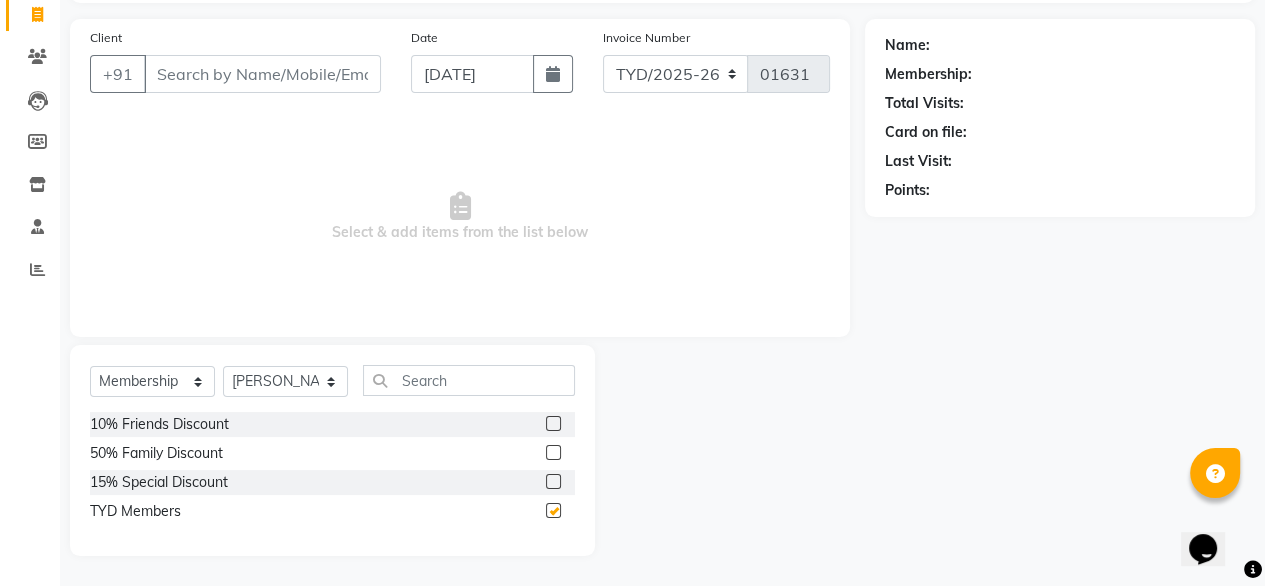 select on "select" 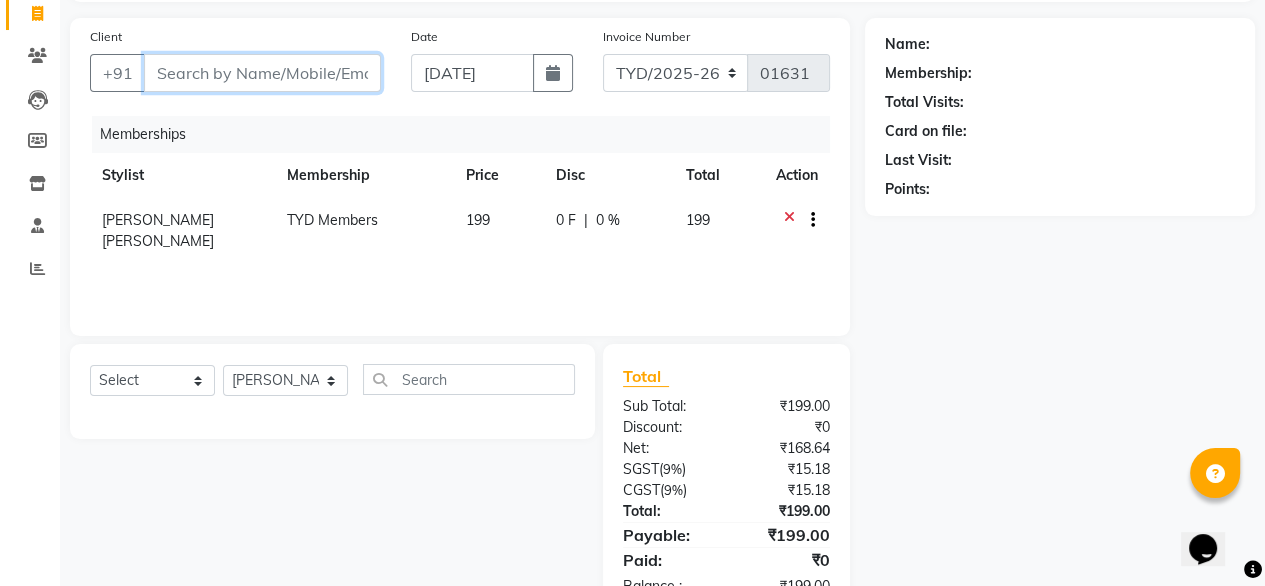 click on "Client" at bounding box center [262, 73] 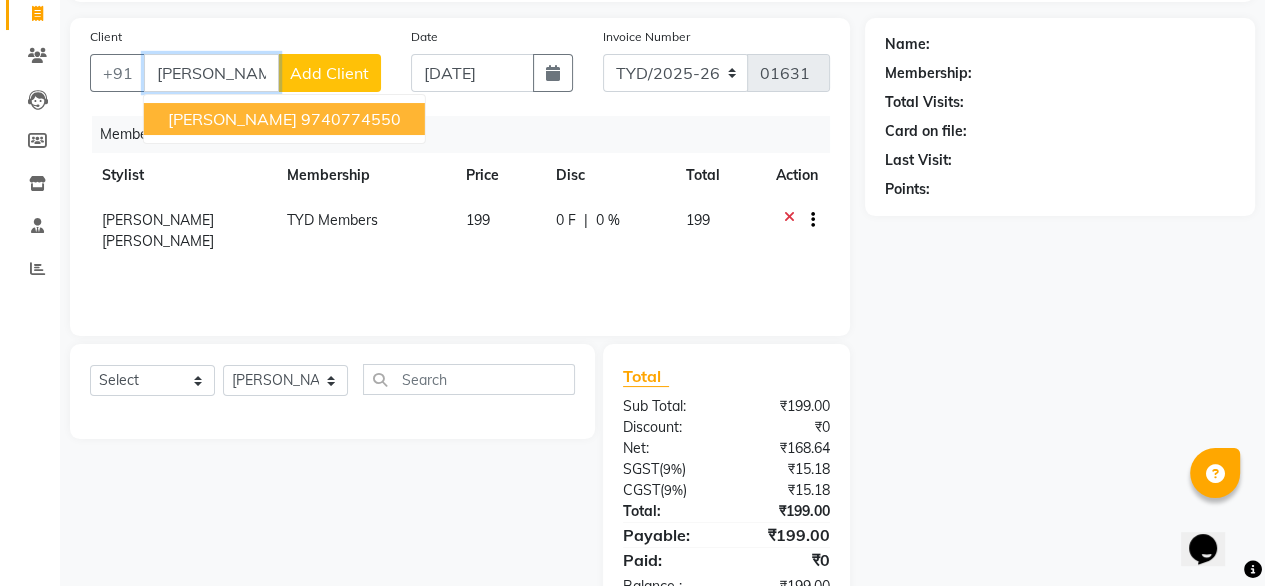 click on "9740774550" at bounding box center [351, 119] 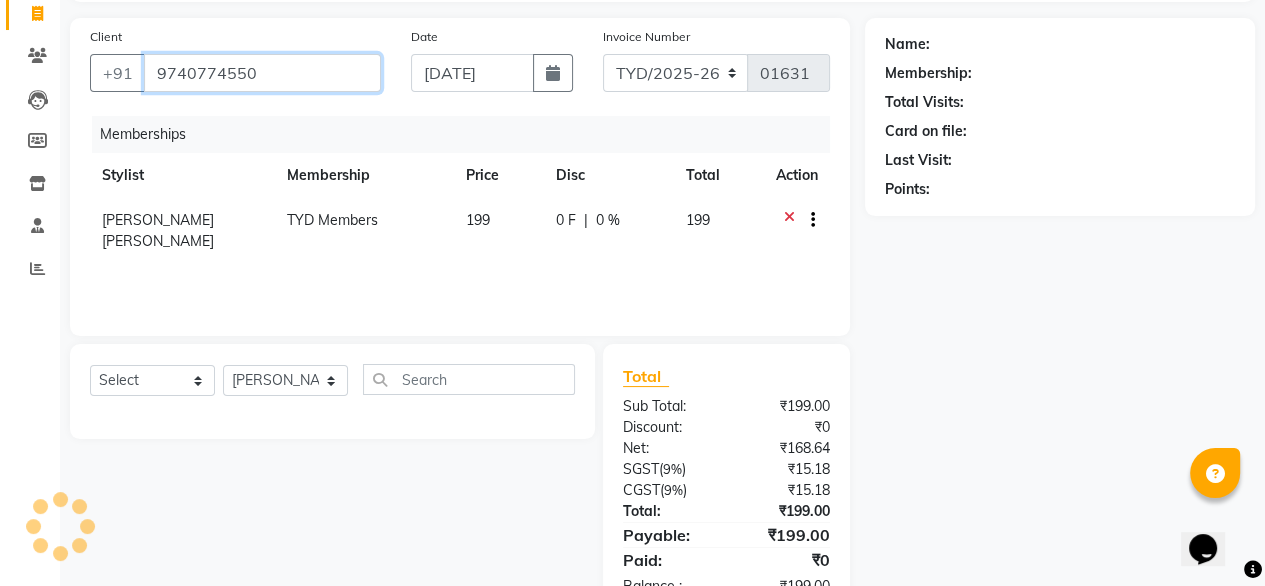 type on "9740774550" 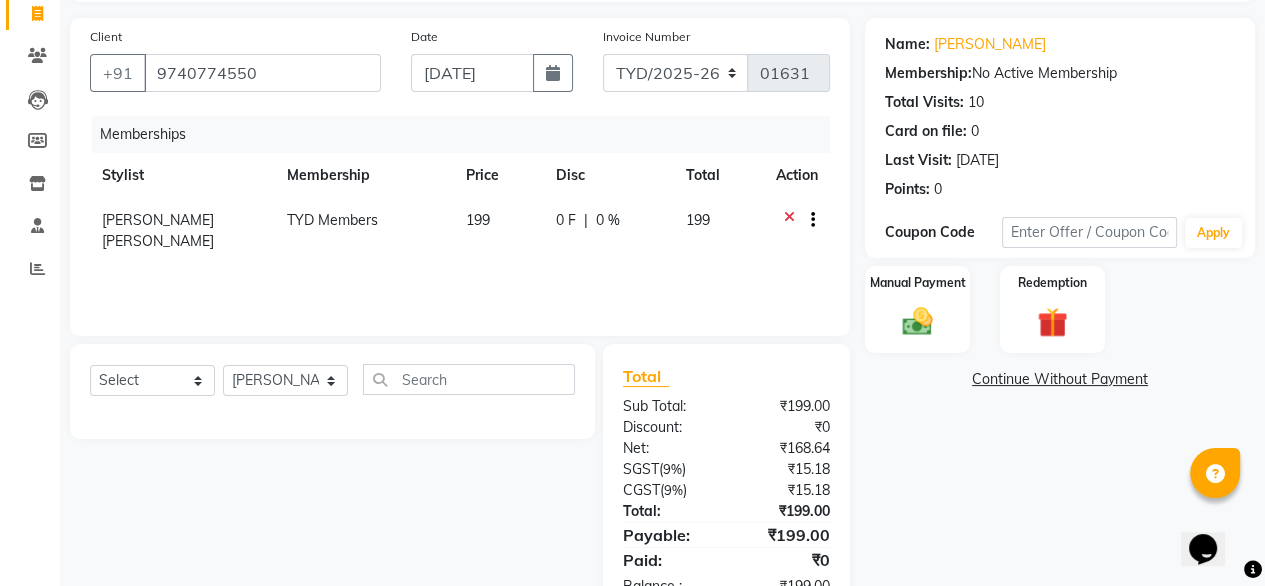 scroll, scrollTop: 194, scrollLeft: 0, axis: vertical 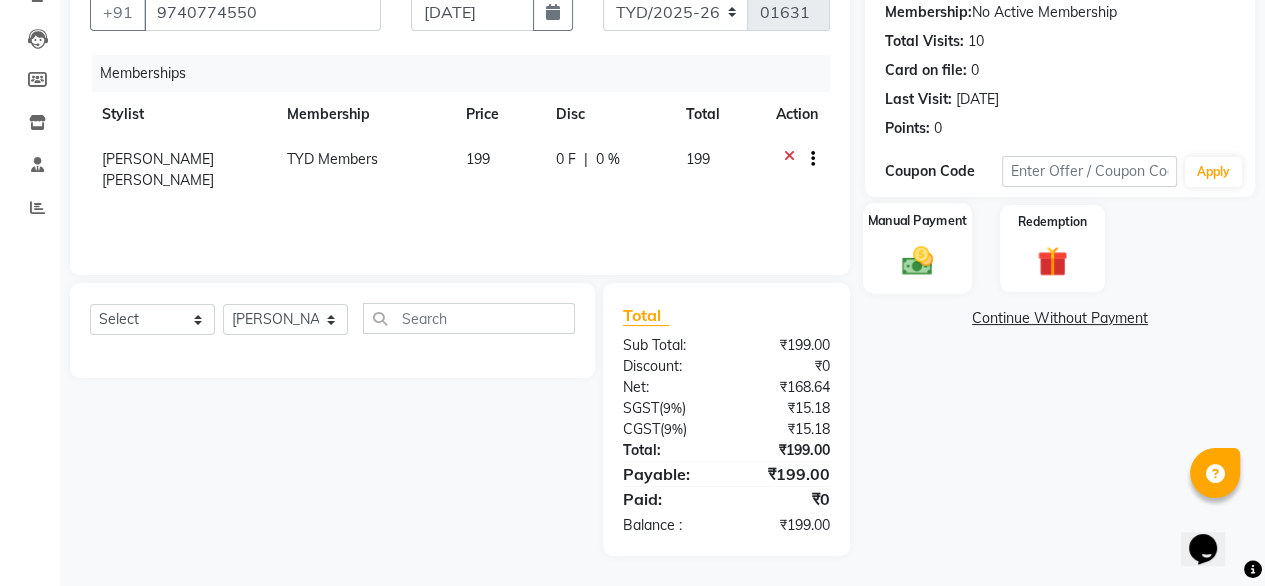 click on "Manual Payment" 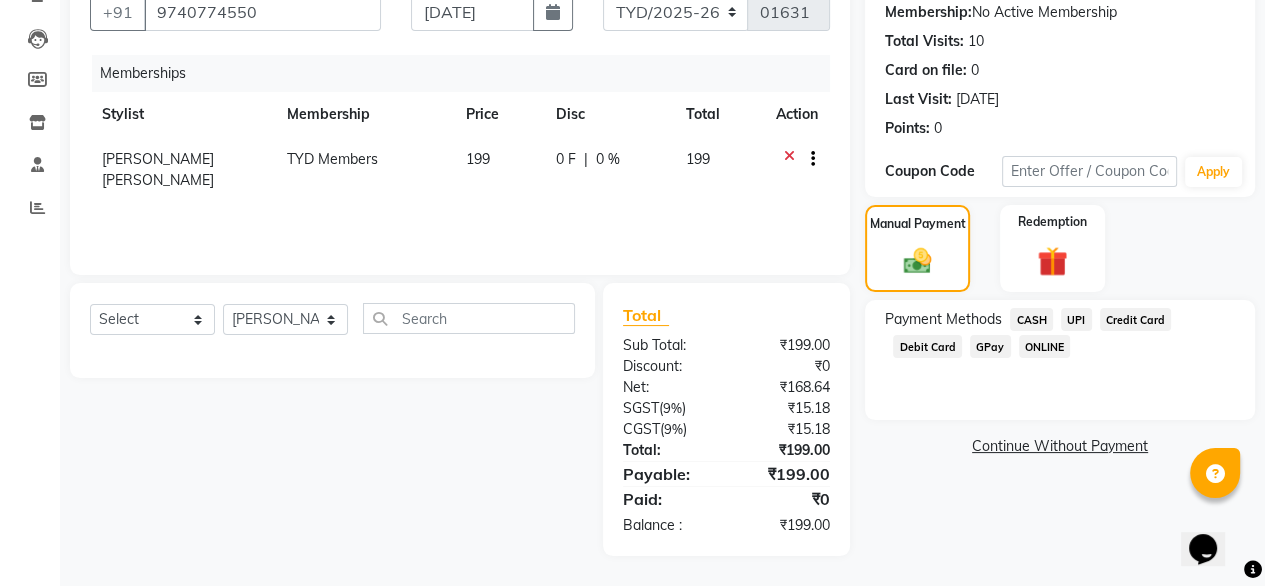 click on "UPI" 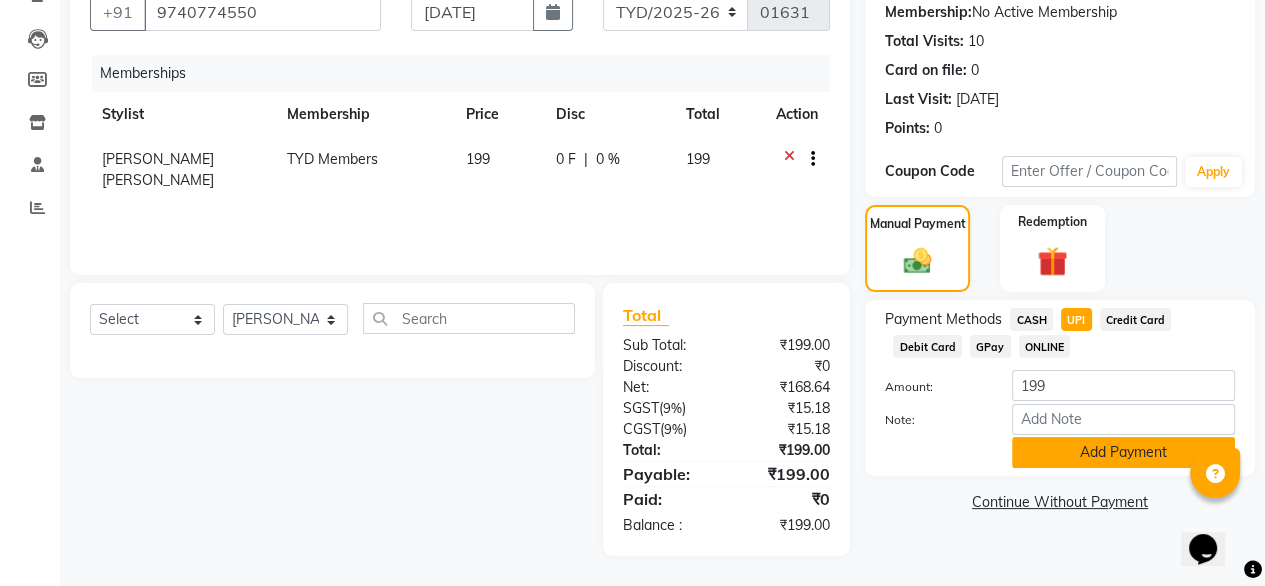 click on "Add Payment" 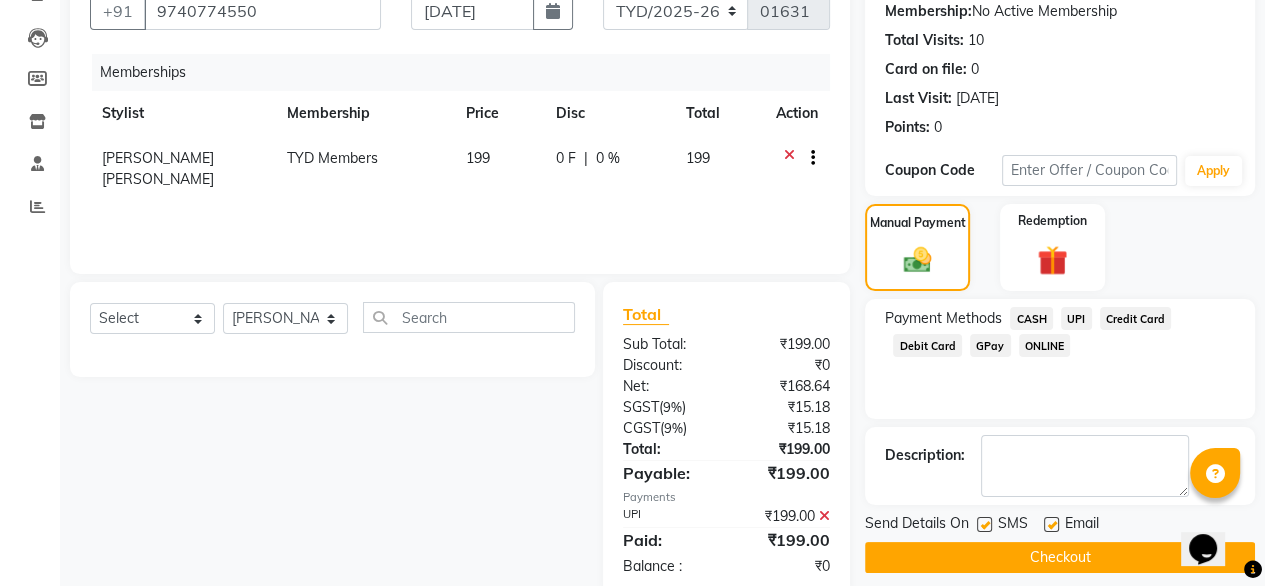 scroll, scrollTop: 236, scrollLeft: 0, axis: vertical 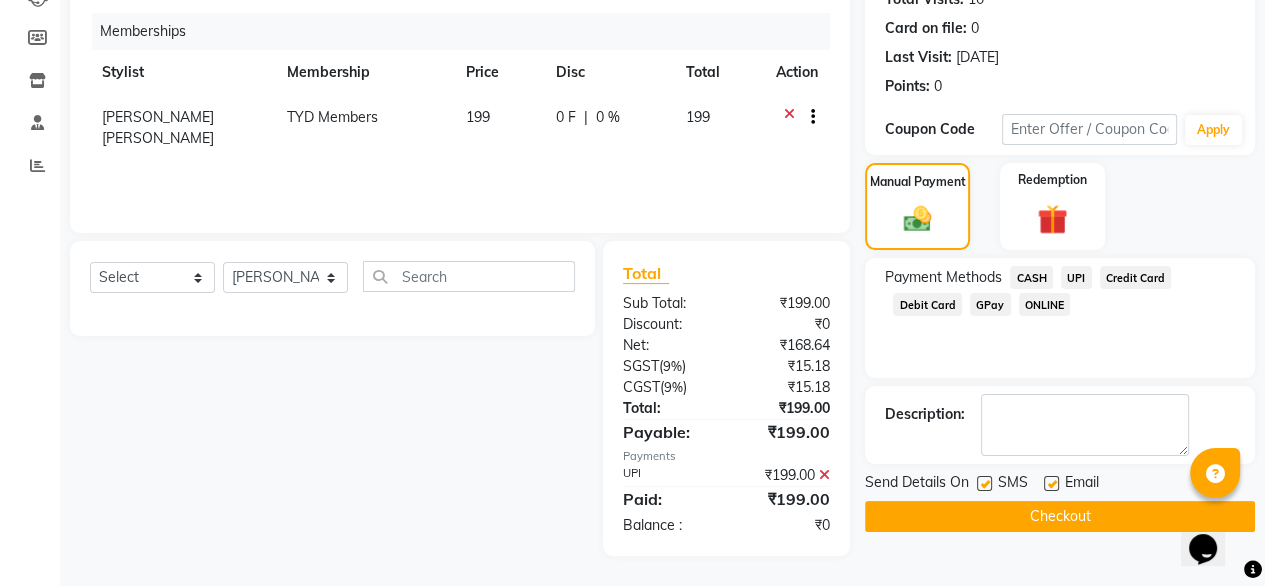 click on "Name: [PERSON_NAME] Membership:  No Active Membership  Total Visits:  10 Card on file:  0 Last Visit:   [DATE] Points:   0  Coupon Code Apply Manual Payment Redemption Payment Methods  CASH   UPI   Credit Card   Debit Card   GPay   ONLINE  Description:                  Send Details On SMS Email  Checkout" 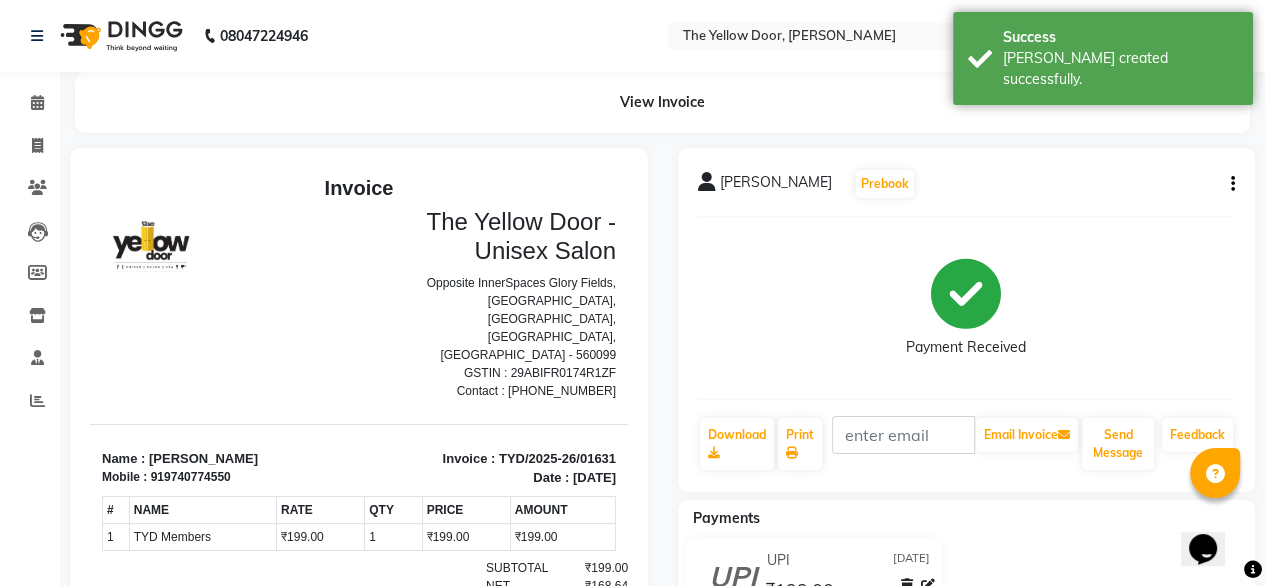 scroll, scrollTop: 0, scrollLeft: 0, axis: both 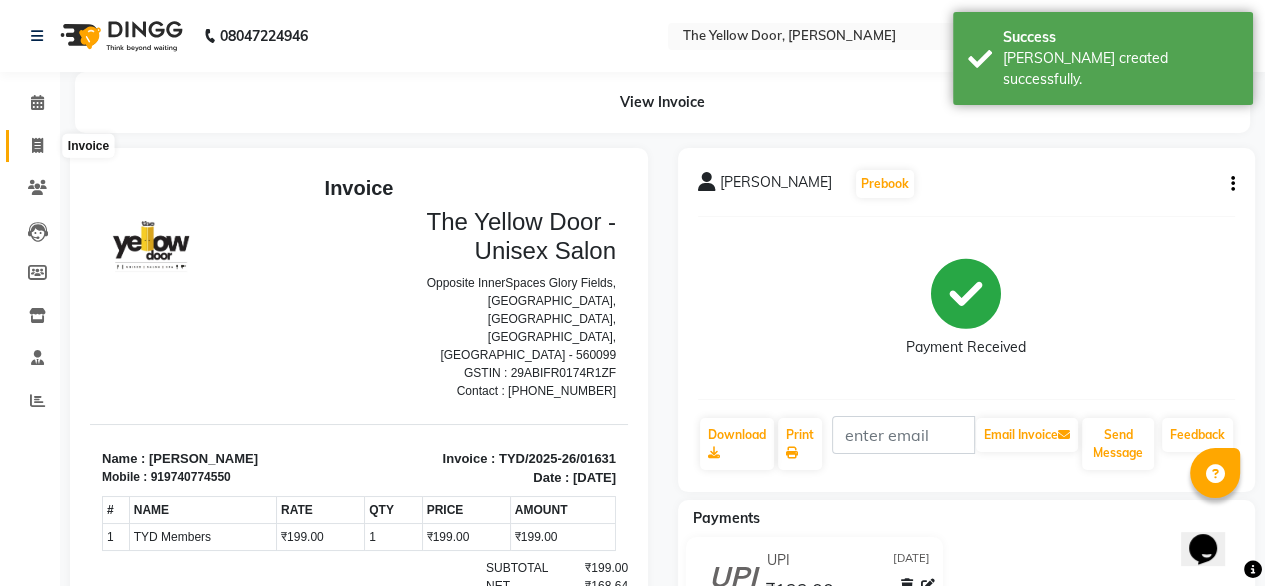click 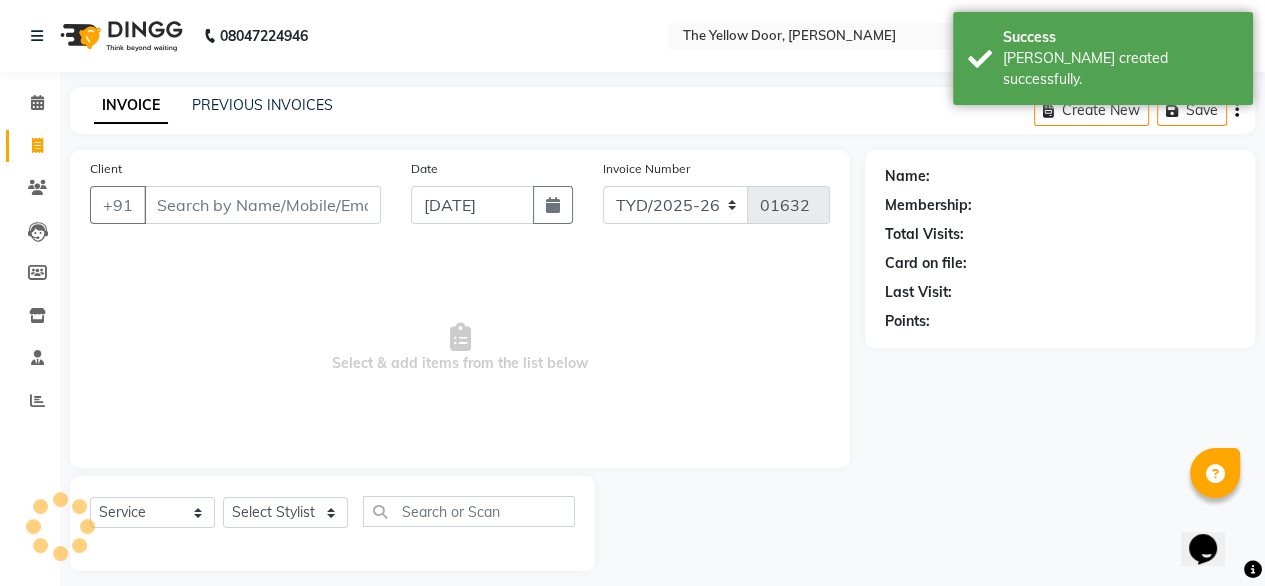 scroll, scrollTop: 16, scrollLeft: 0, axis: vertical 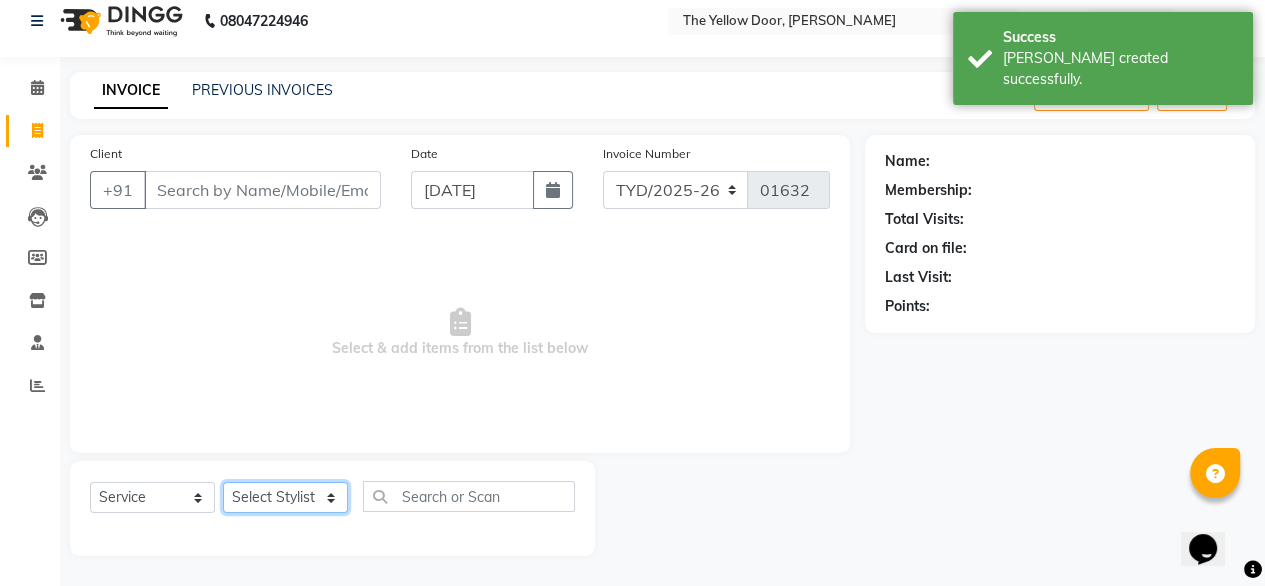 click on "Select Stylist [PERSON_NAME] [PERSON_NAME] [PERSON_NAME] Housekeeping Kaku Manager [PERSON_NAME]" 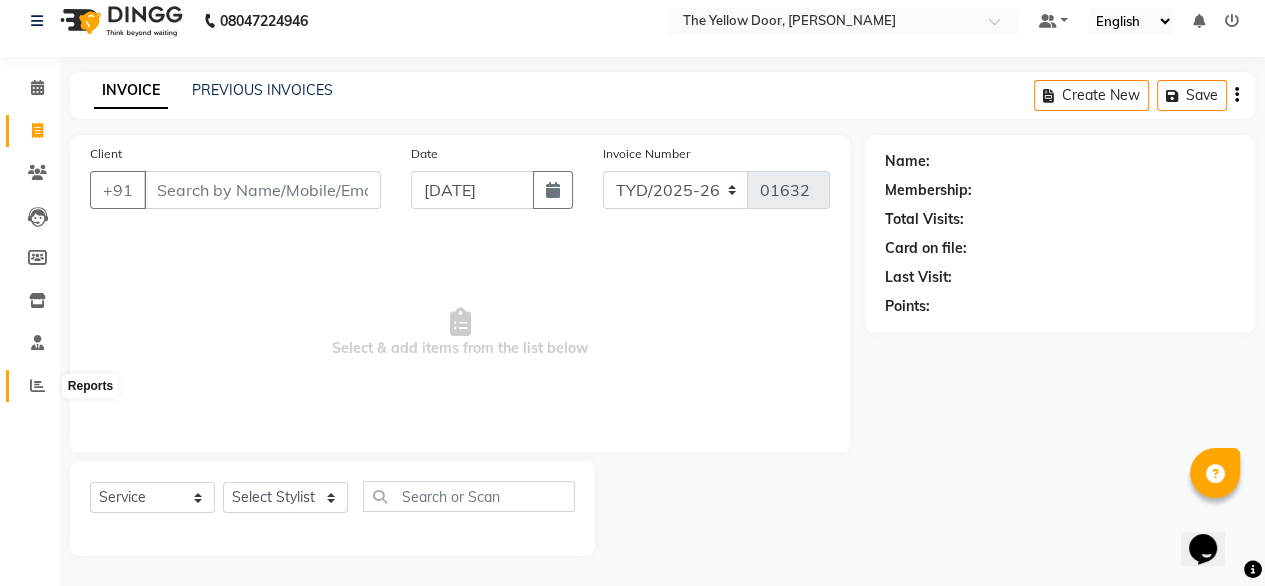 click 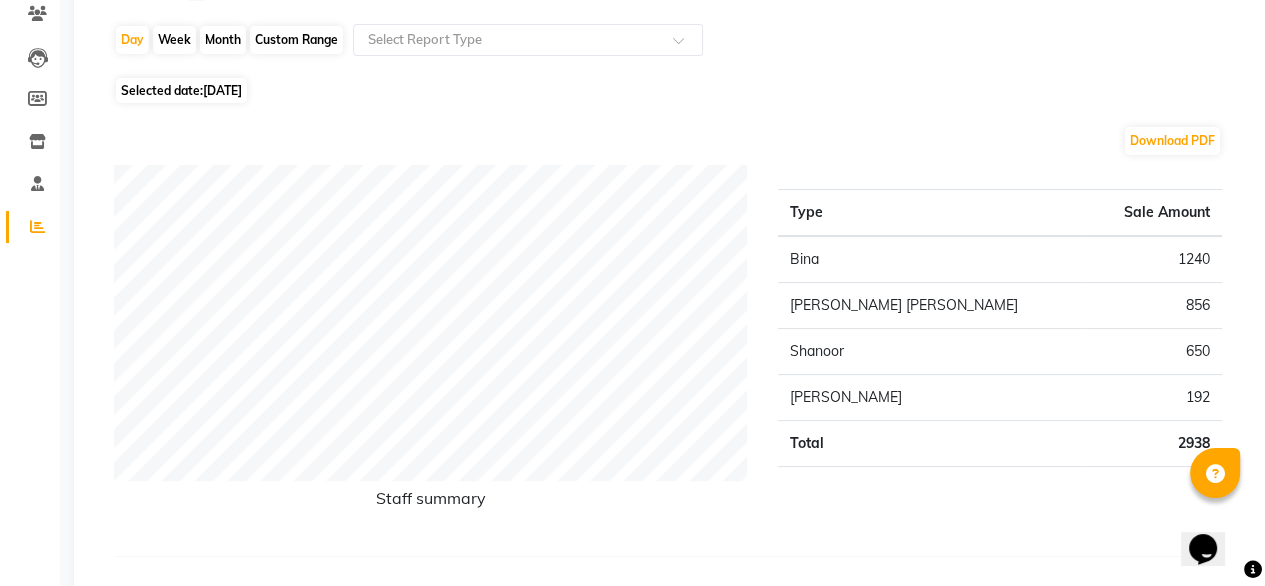 scroll, scrollTop: 0, scrollLeft: 0, axis: both 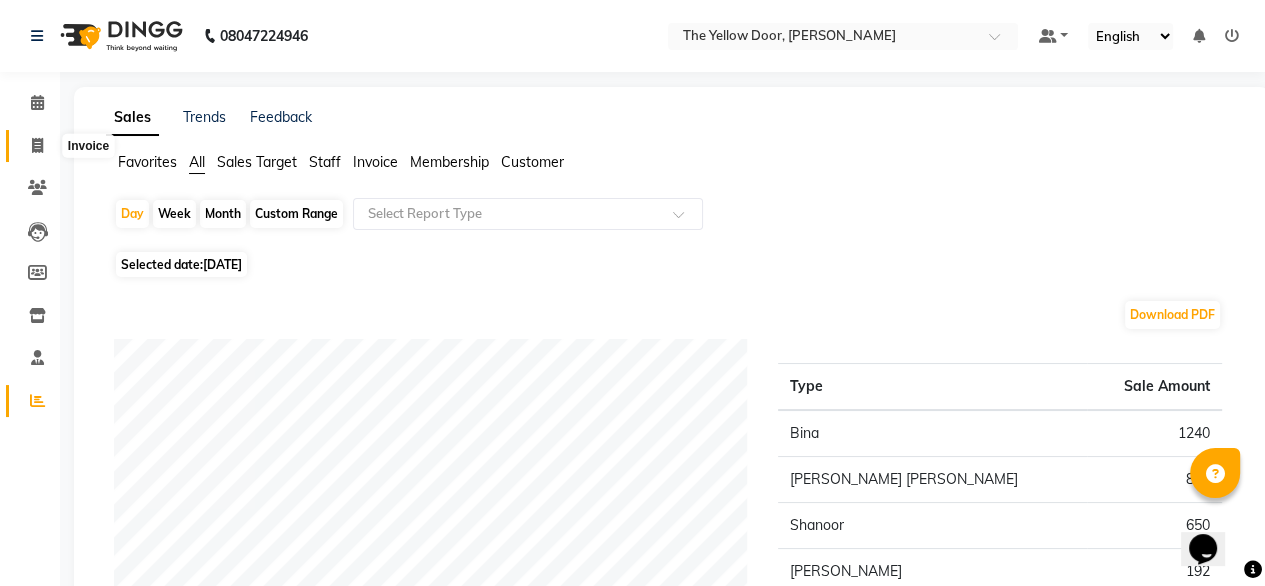 click 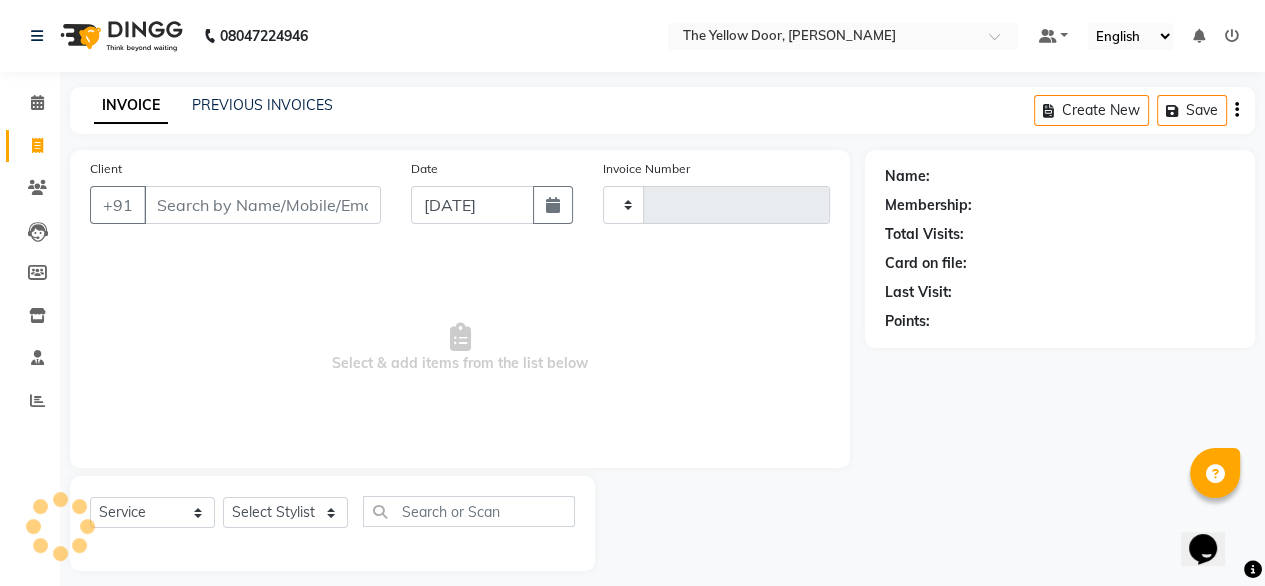 scroll, scrollTop: 16, scrollLeft: 0, axis: vertical 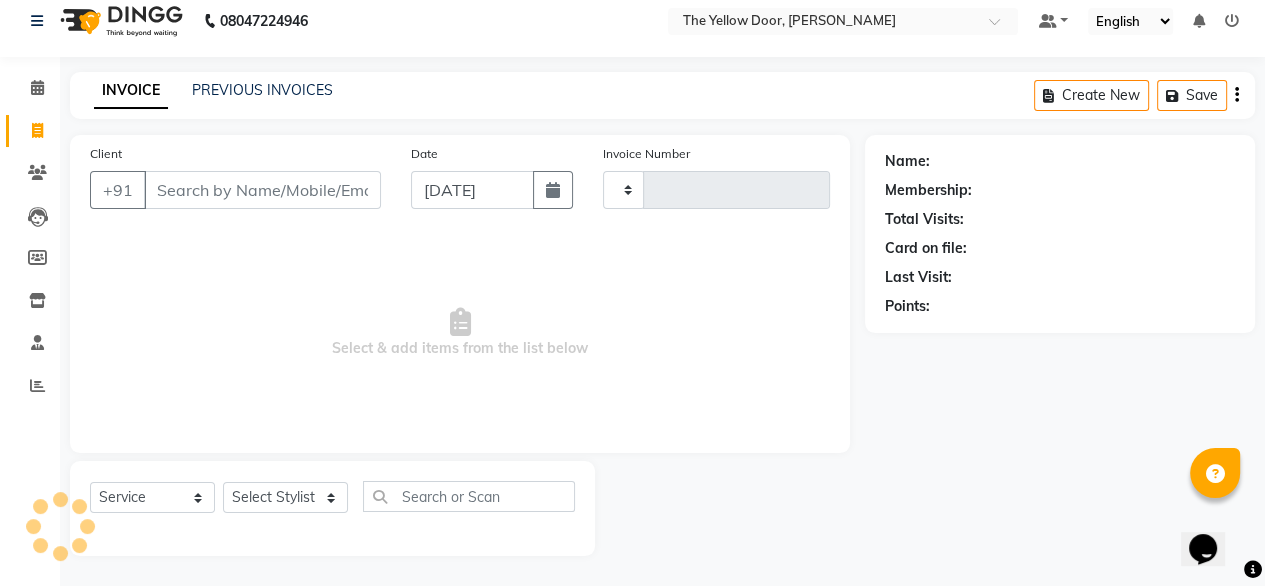 type on "01633" 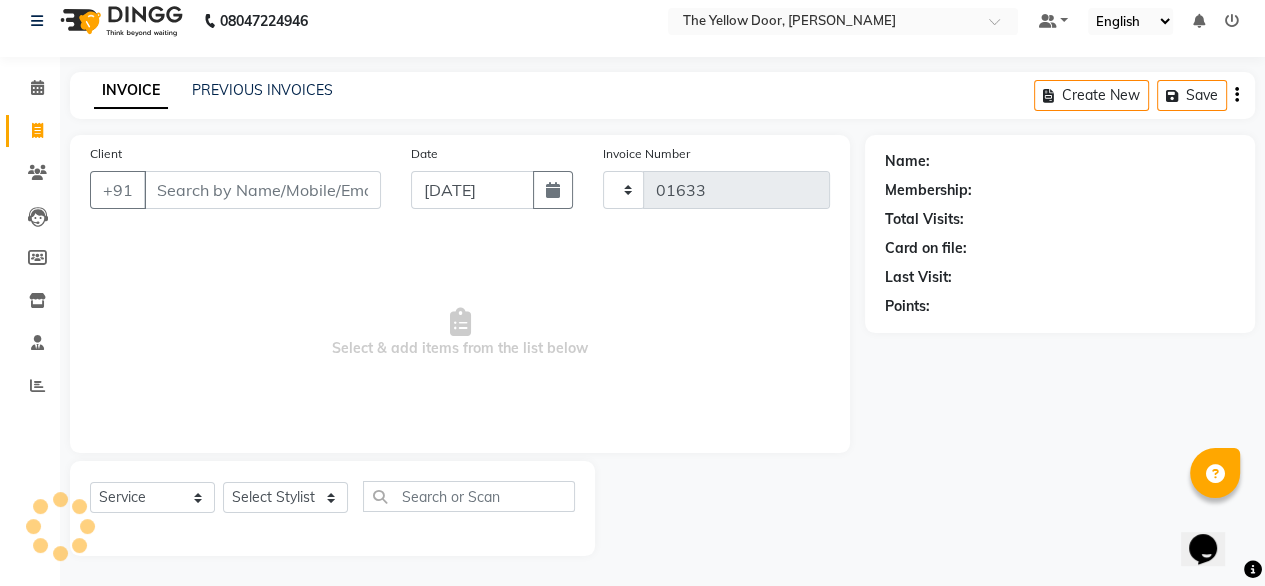 select on "5650" 